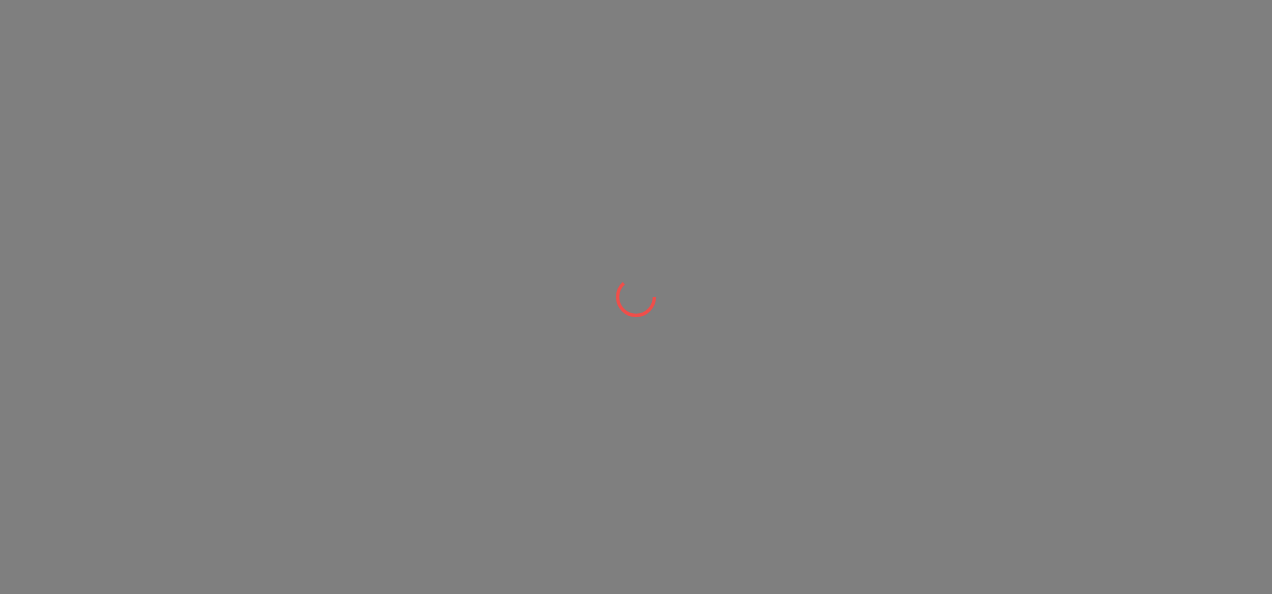 scroll, scrollTop: 0, scrollLeft: 0, axis: both 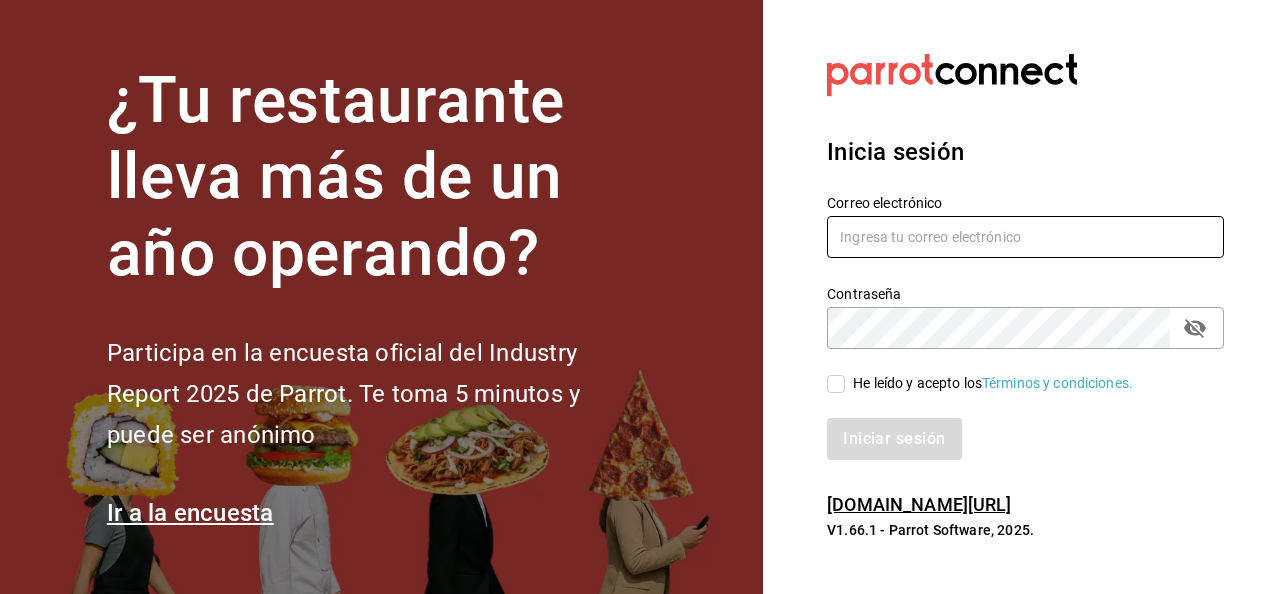 type on "[PERSON_NAME][EMAIL_ADDRESS][PERSON_NAME][DOMAIN_NAME]" 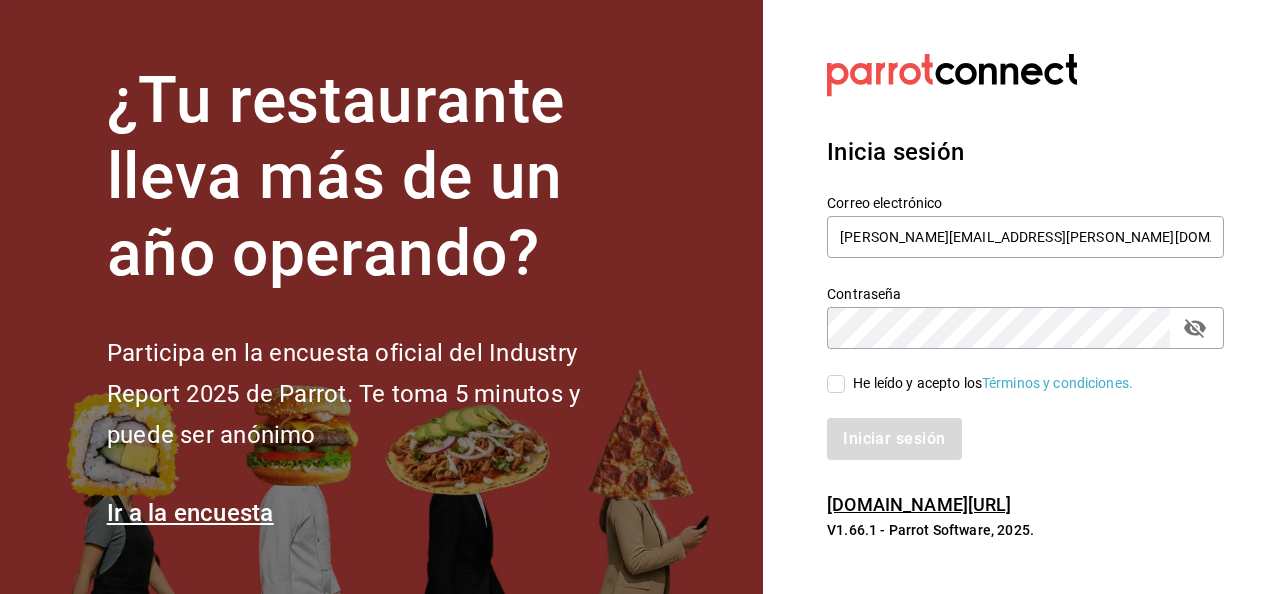 click on "He leído y acepto los  Términos y condiciones." at bounding box center (989, 383) 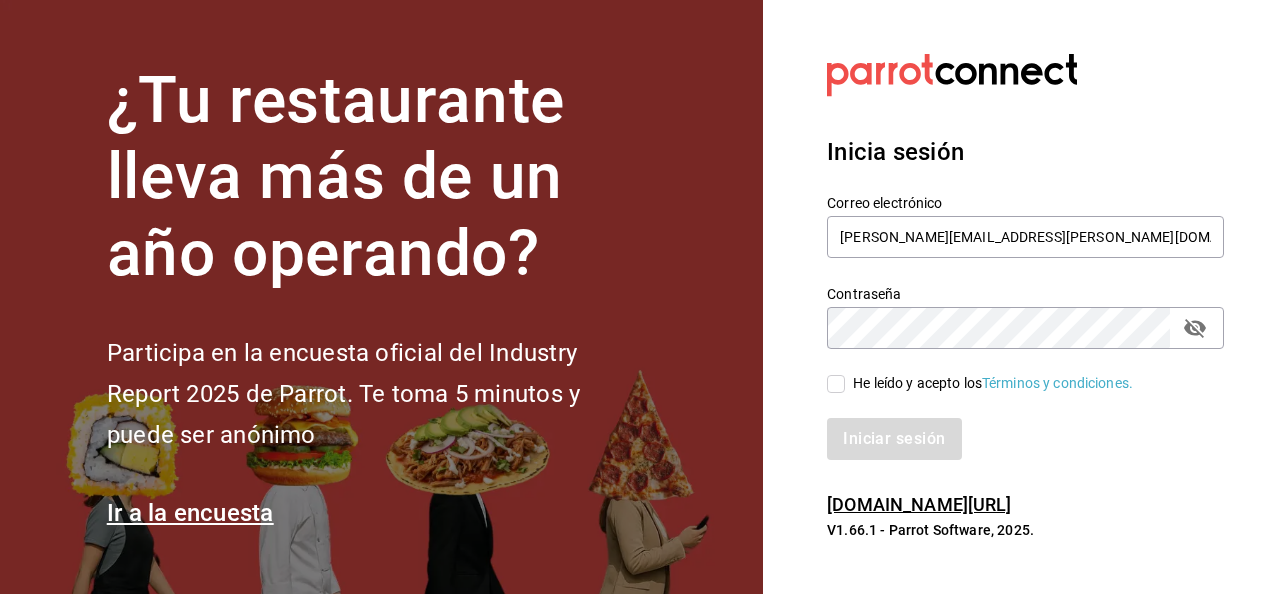 checkbox on "true" 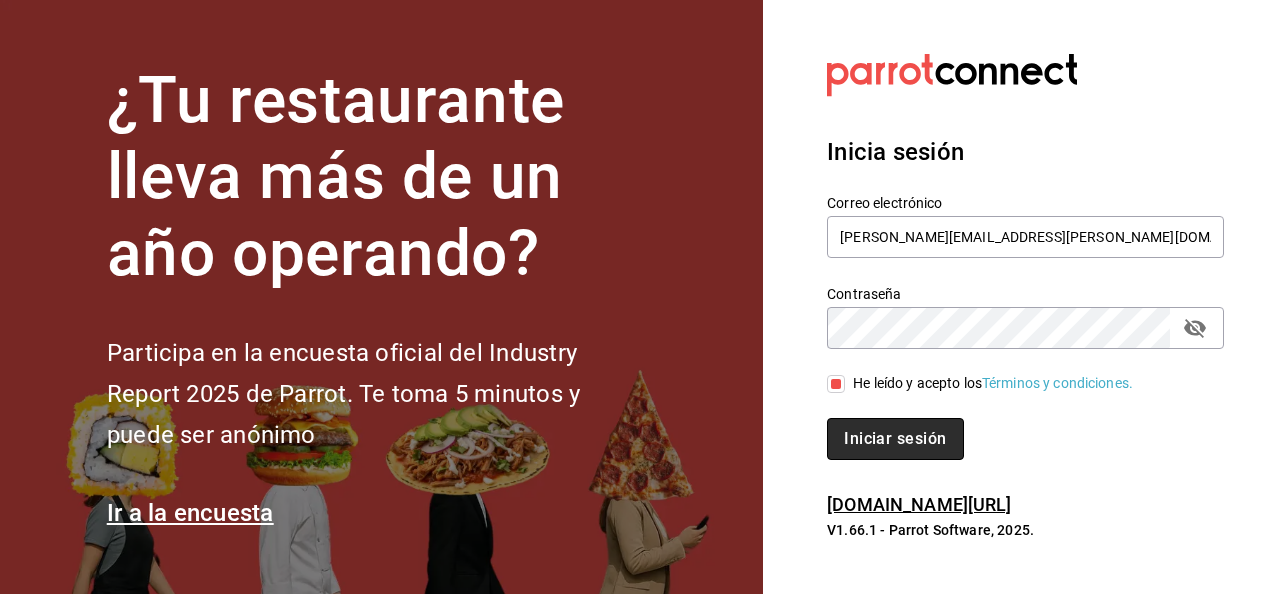 click on "Iniciar sesión" at bounding box center [895, 439] 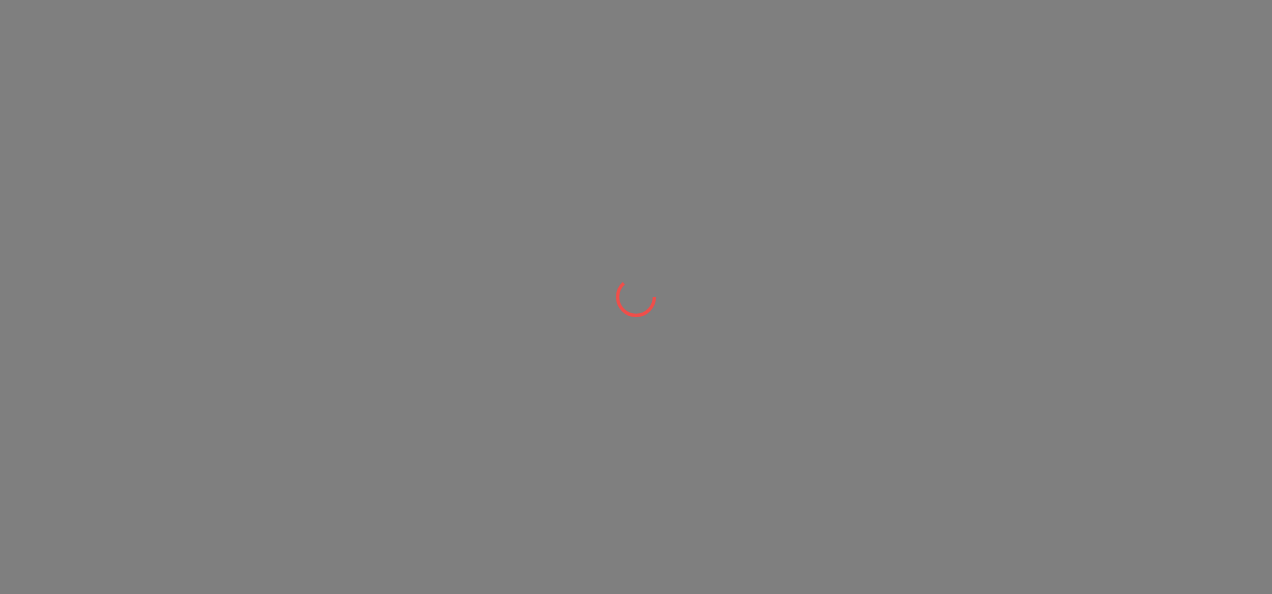 scroll, scrollTop: 0, scrollLeft: 0, axis: both 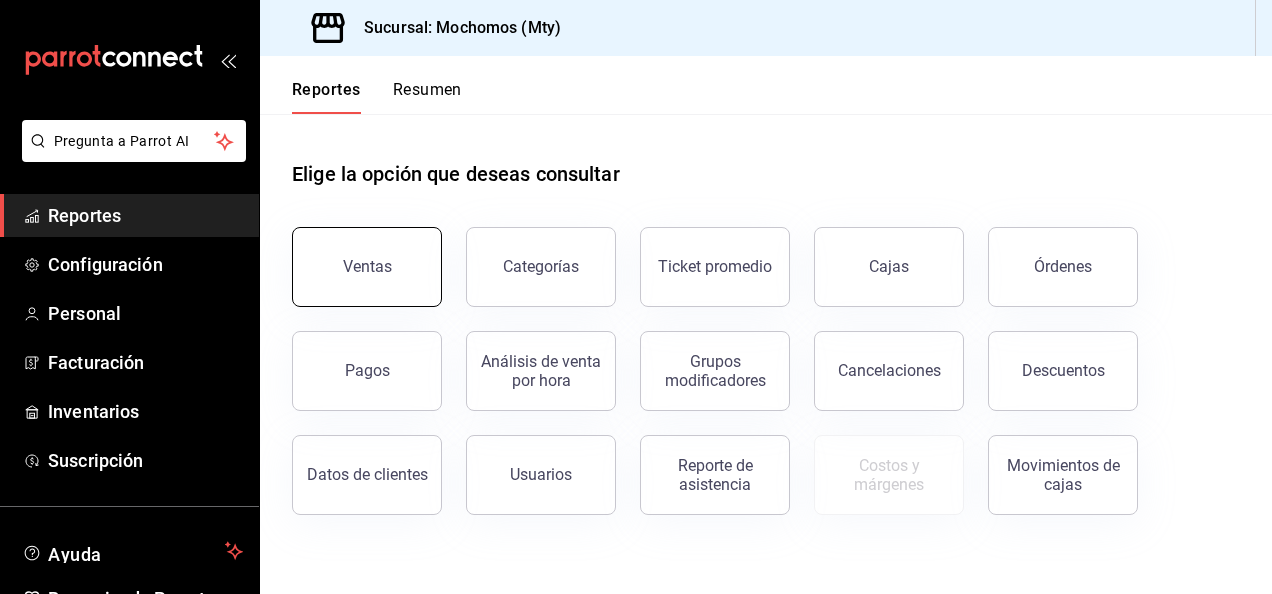 click on "Ventas" at bounding box center [367, 267] 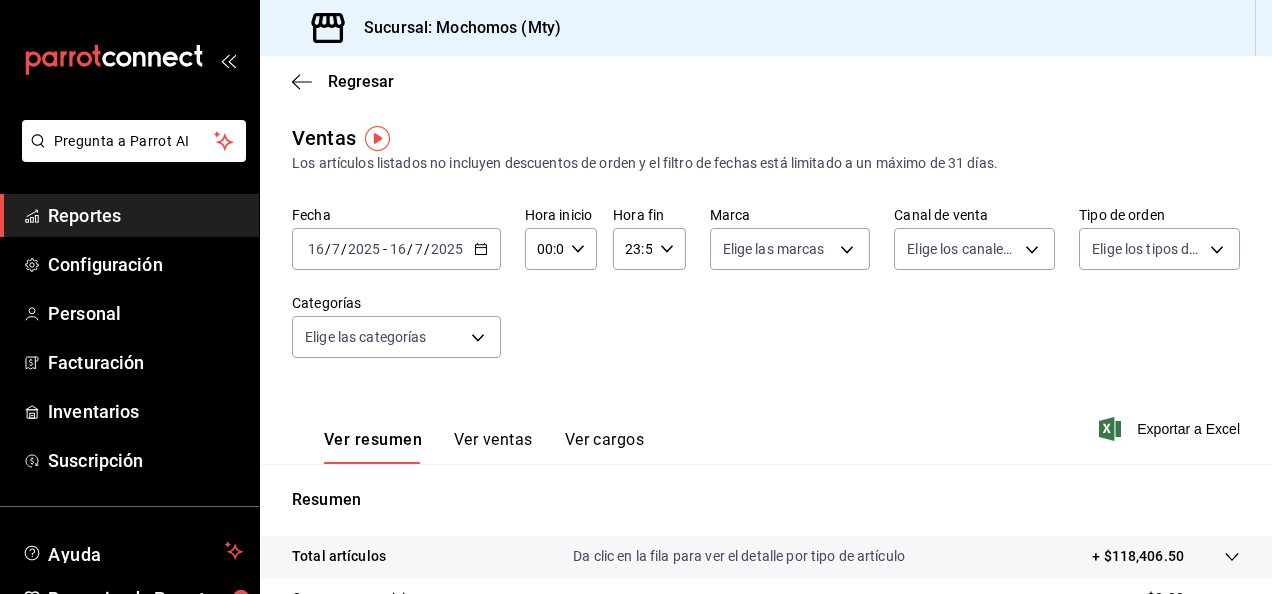 click 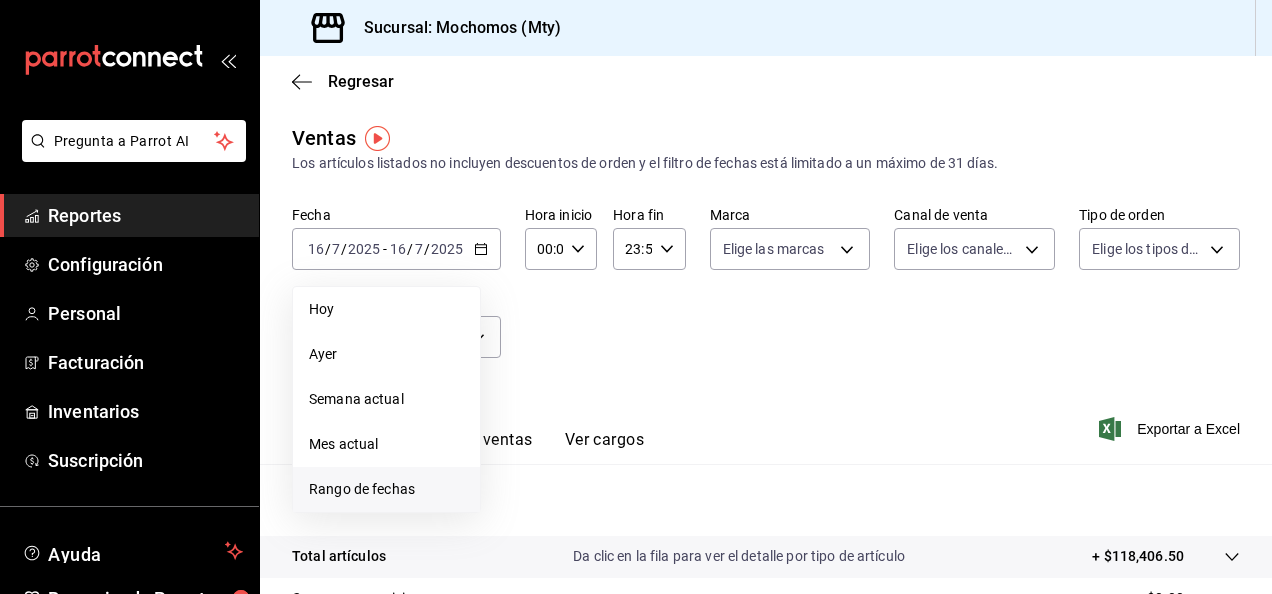 click on "Rango de fechas" at bounding box center (386, 489) 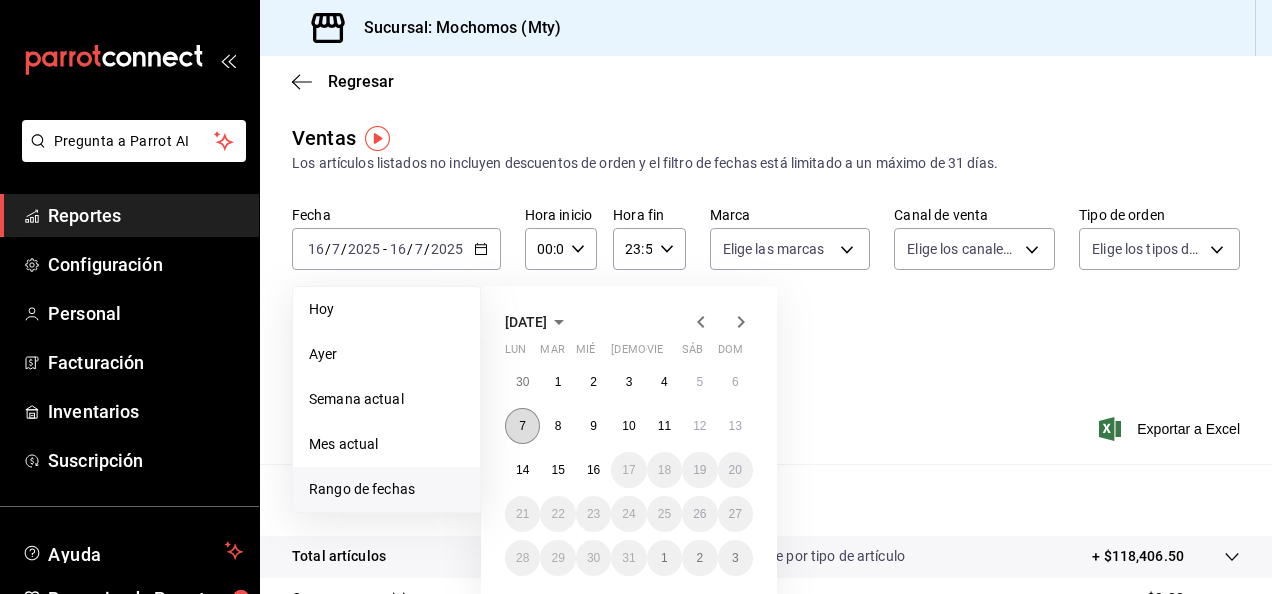 click on "7" at bounding box center (522, 426) 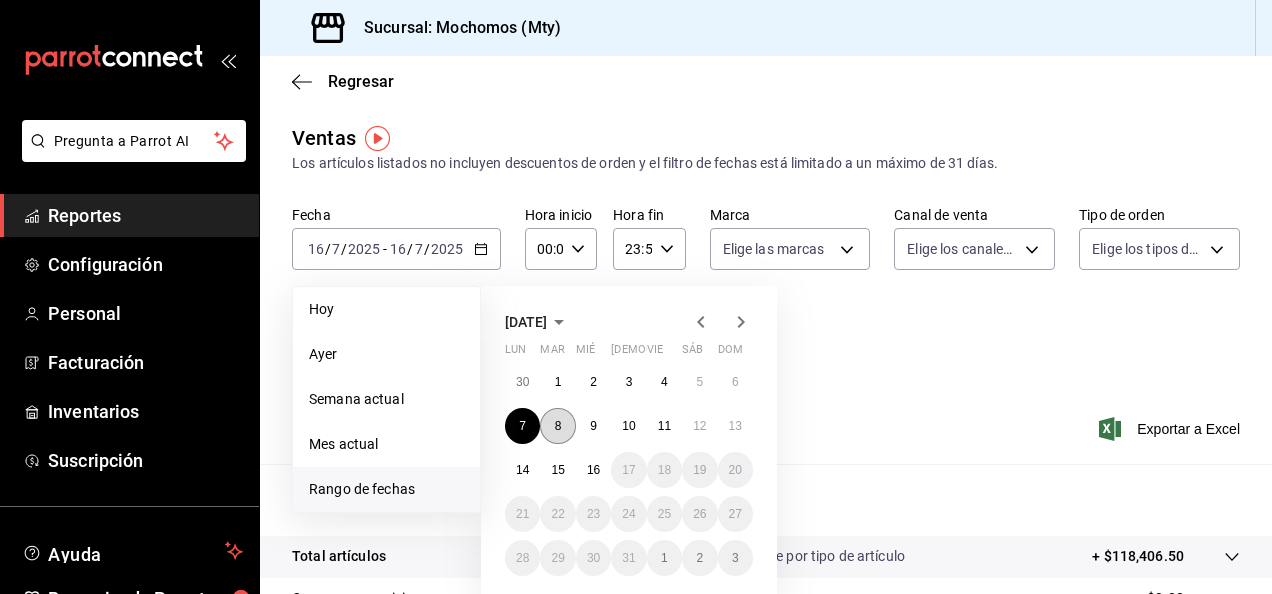 click on "8" at bounding box center (558, 426) 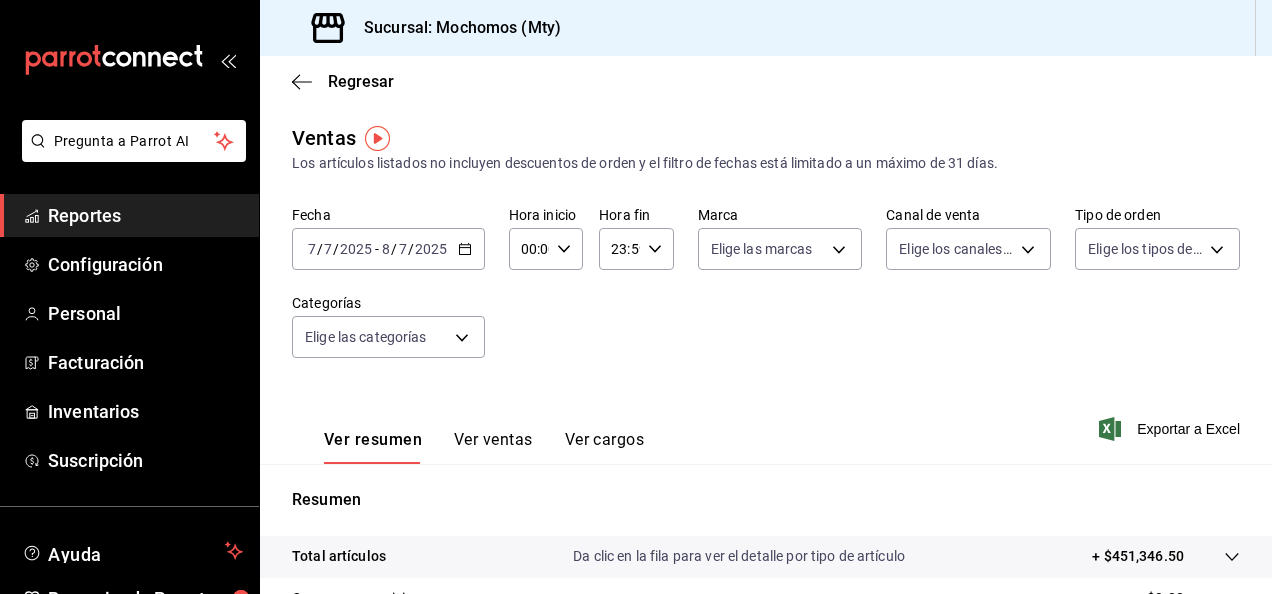 click on "2025-07-07 7 / 7 / 2025 - 2025-07-08 8 / 7 / 2025" at bounding box center (388, 249) 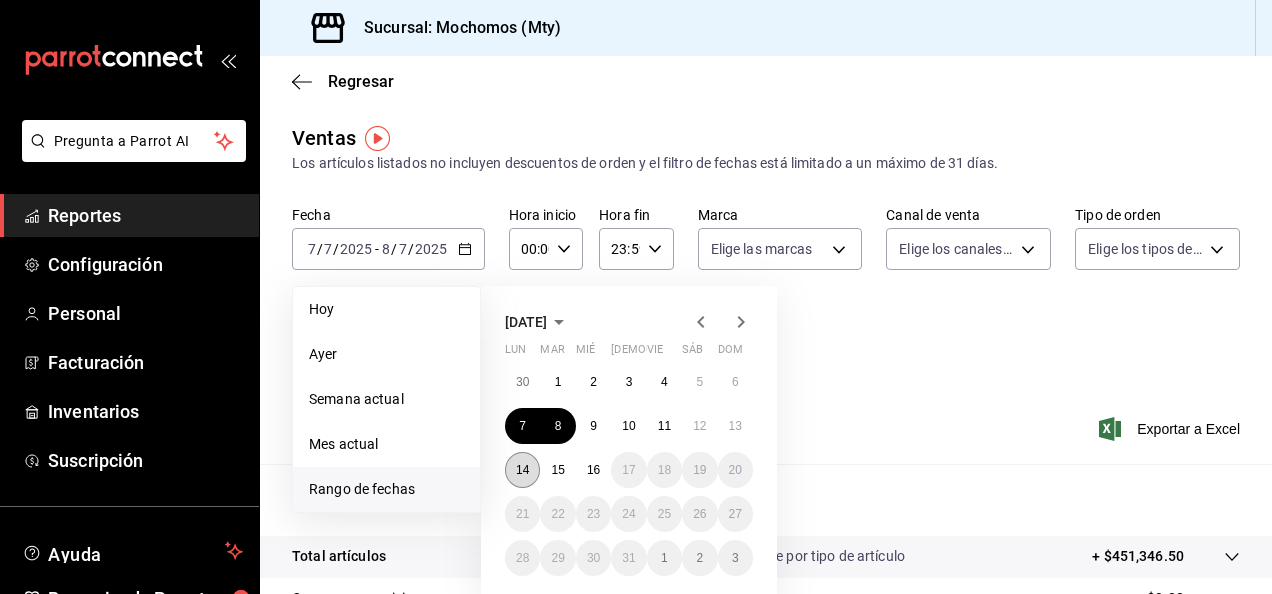 click on "14" at bounding box center (522, 470) 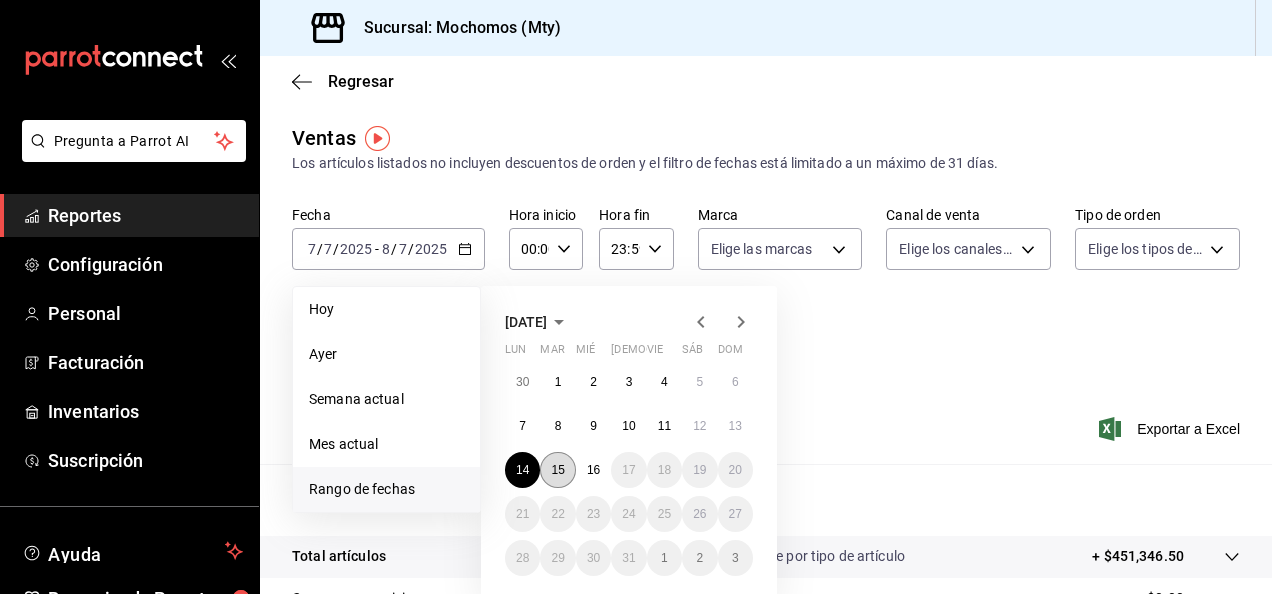 click on "15" at bounding box center [557, 470] 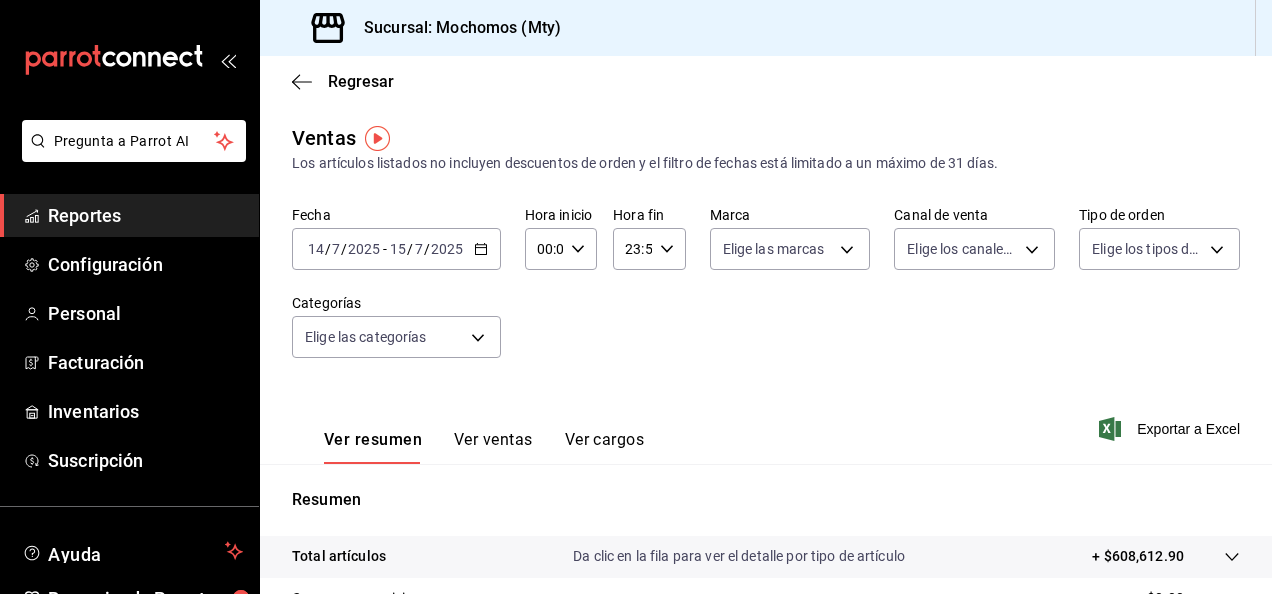 click 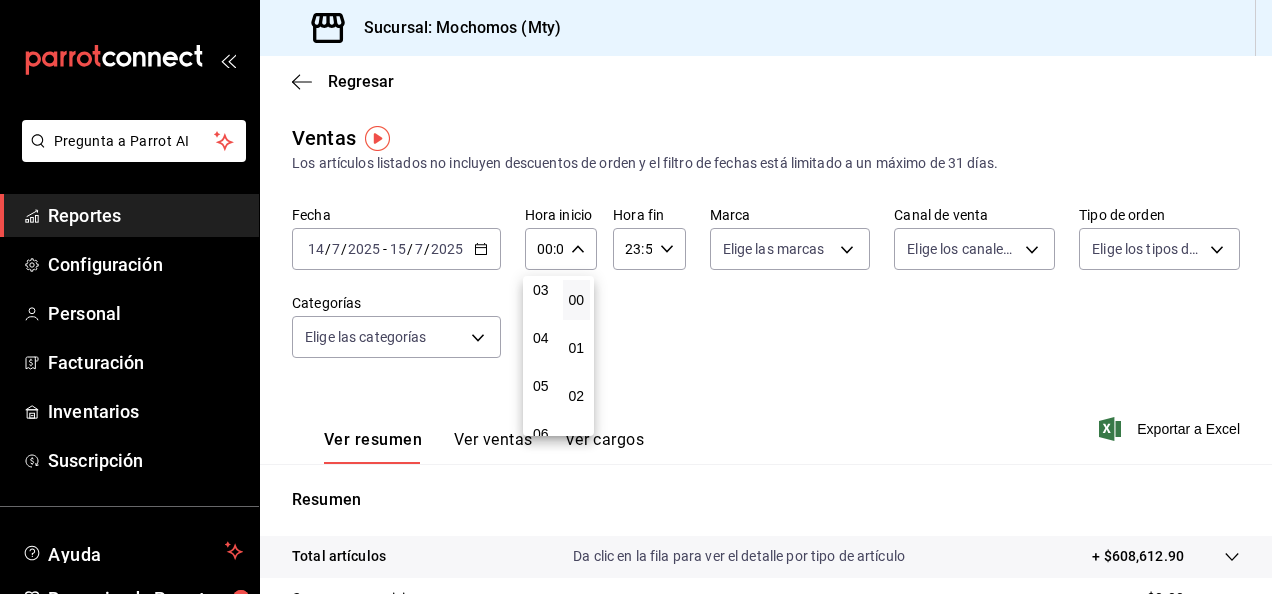 scroll, scrollTop: 177, scrollLeft: 0, axis: vertical 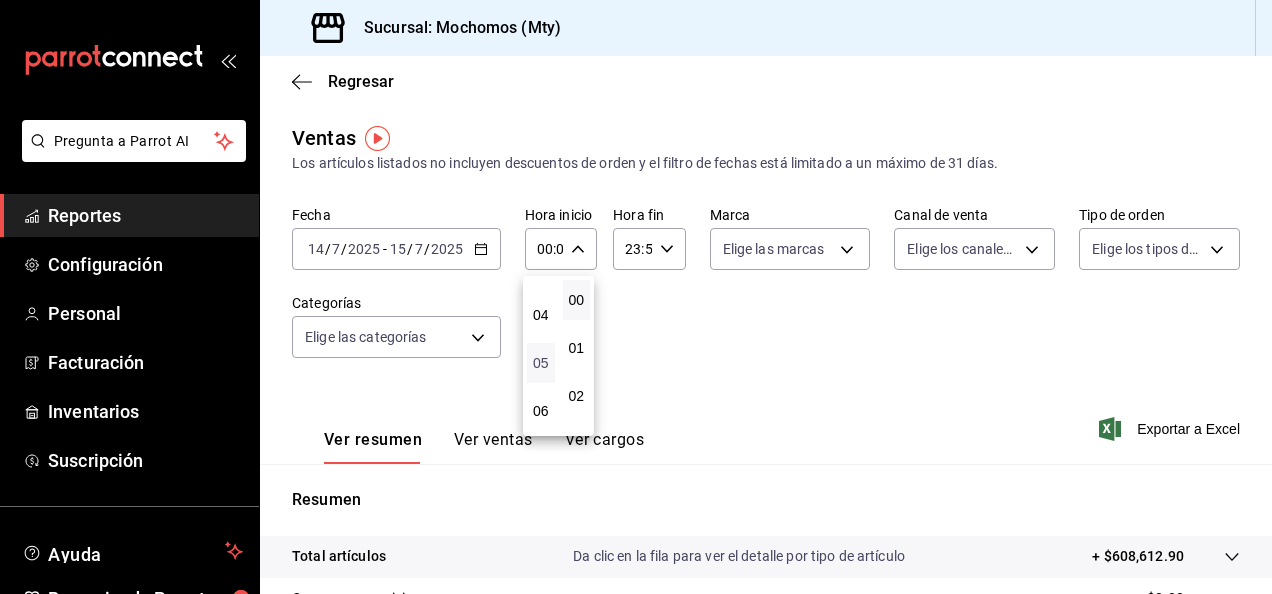 click on "05" at bounding box center (541, 363) 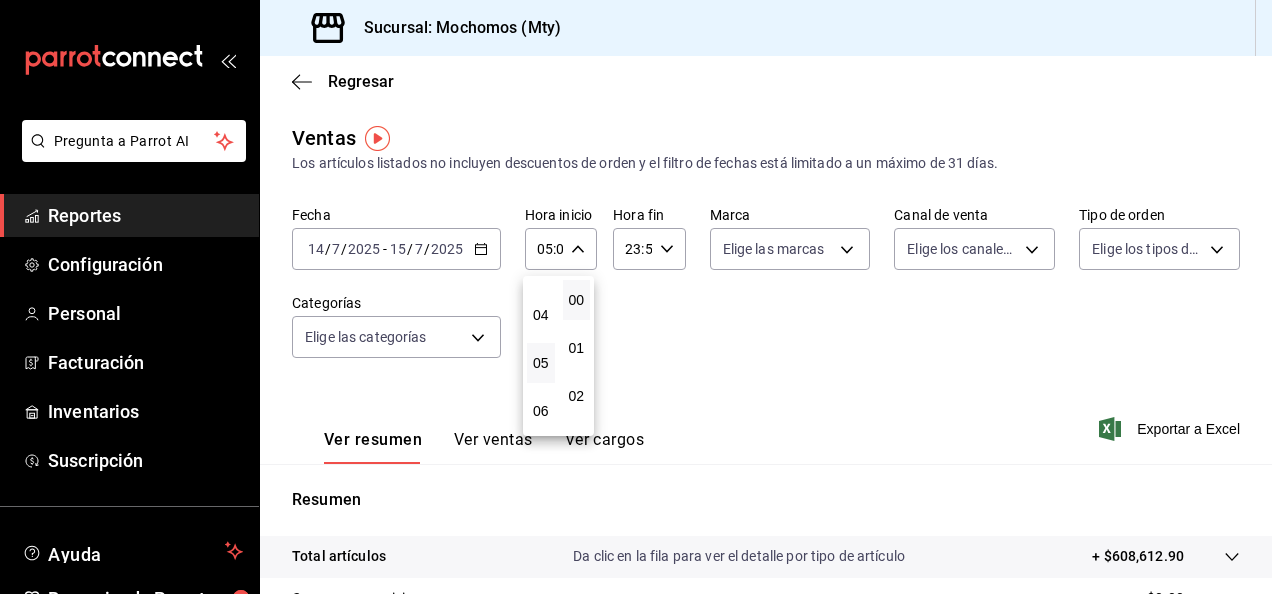 click at bounding box center [636, 297] 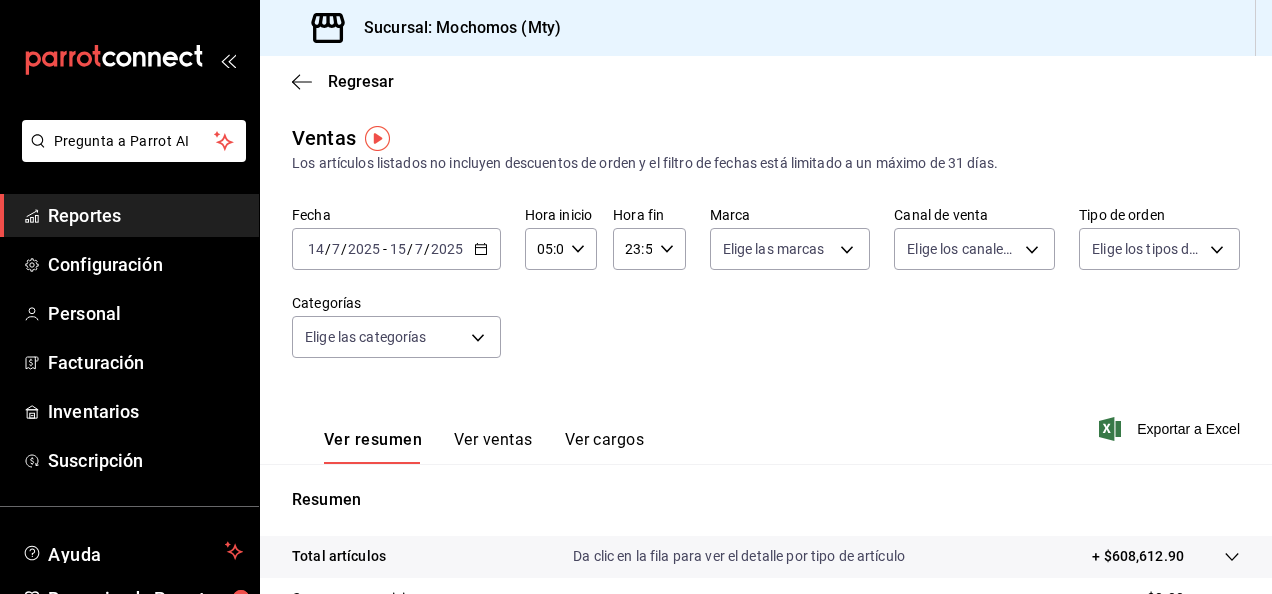 click 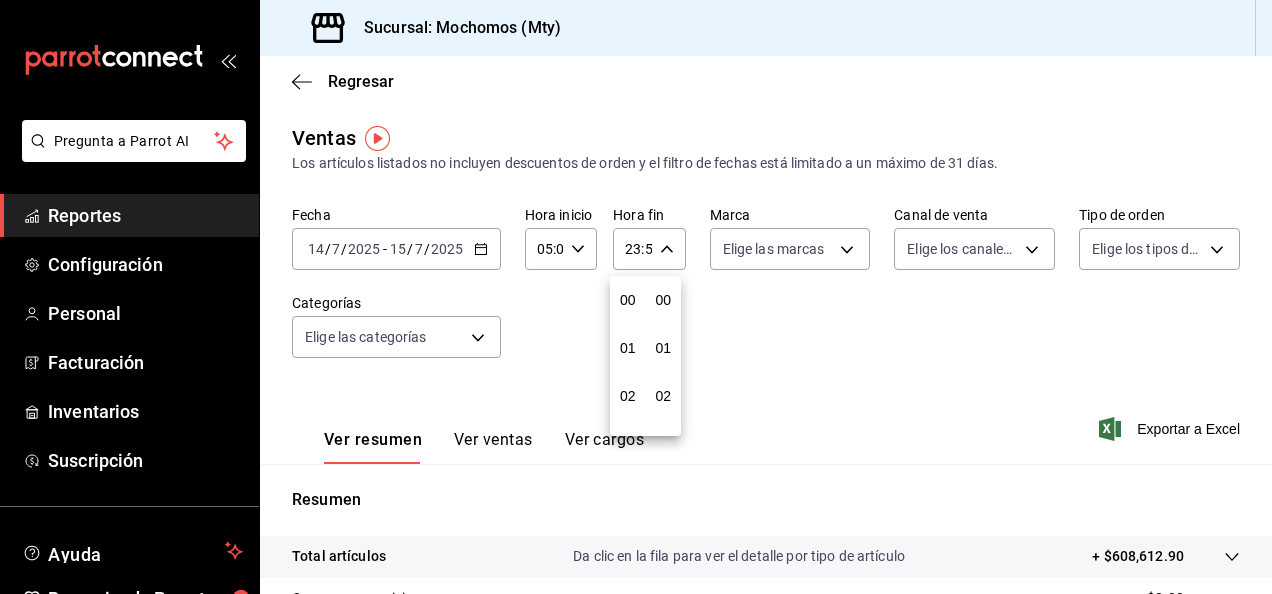 scroll, scrollTop: 992, scrollLeft: 0, axis: vertical 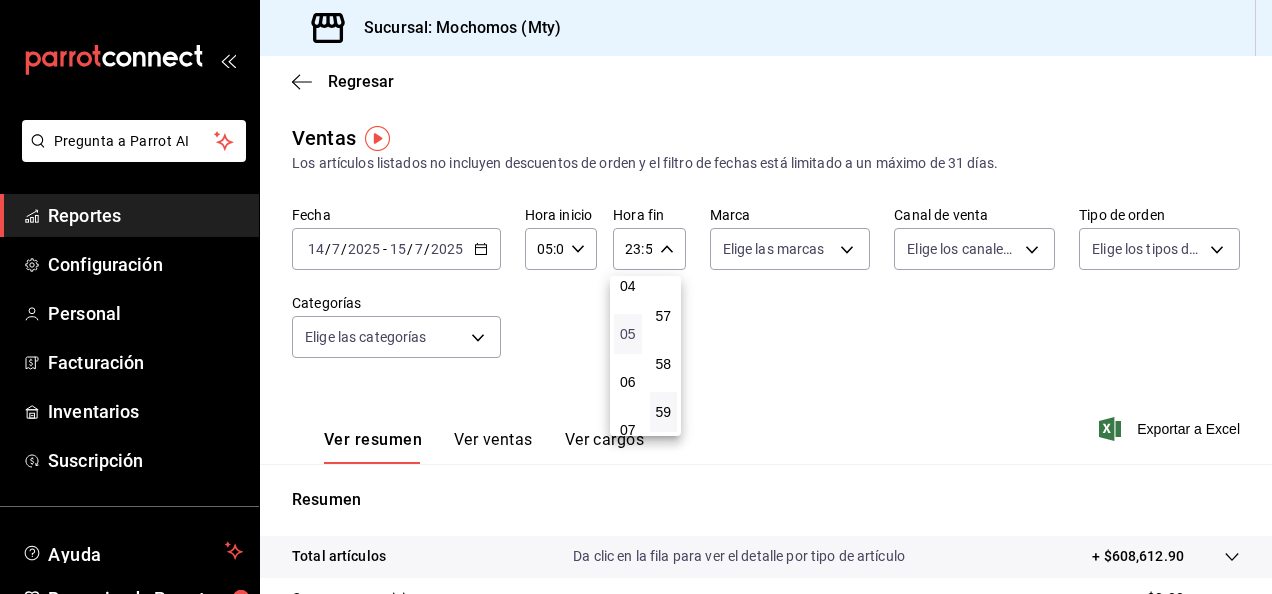 click on "05" at bounding box center (628, 334) 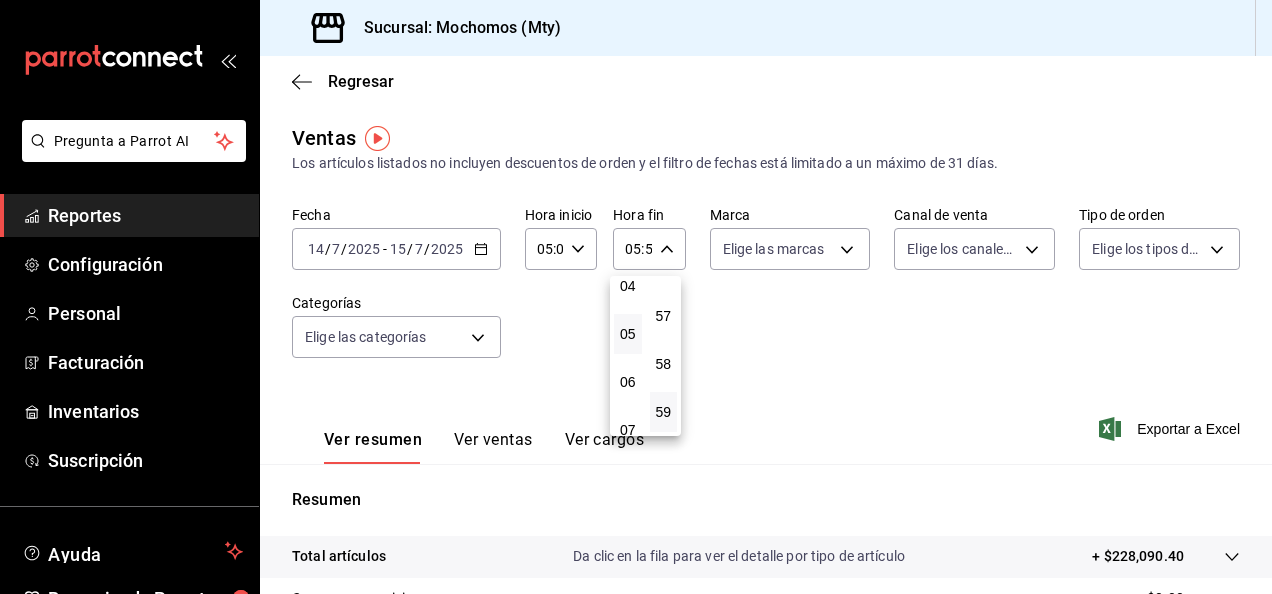 click at bounding box center [636, 297] 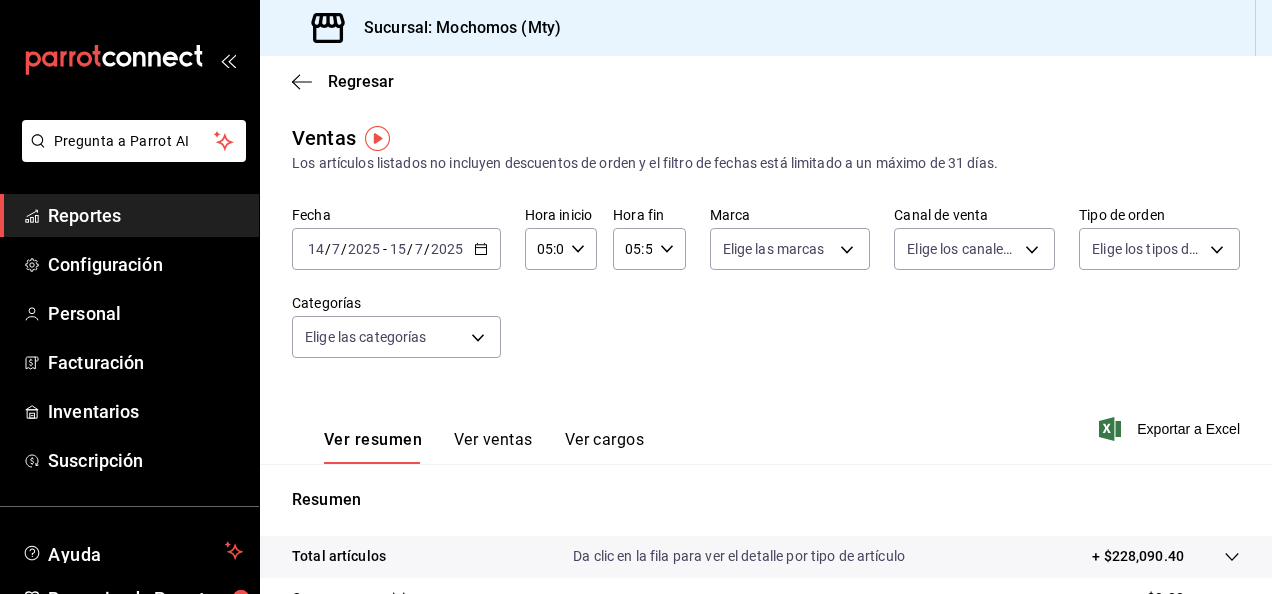 click 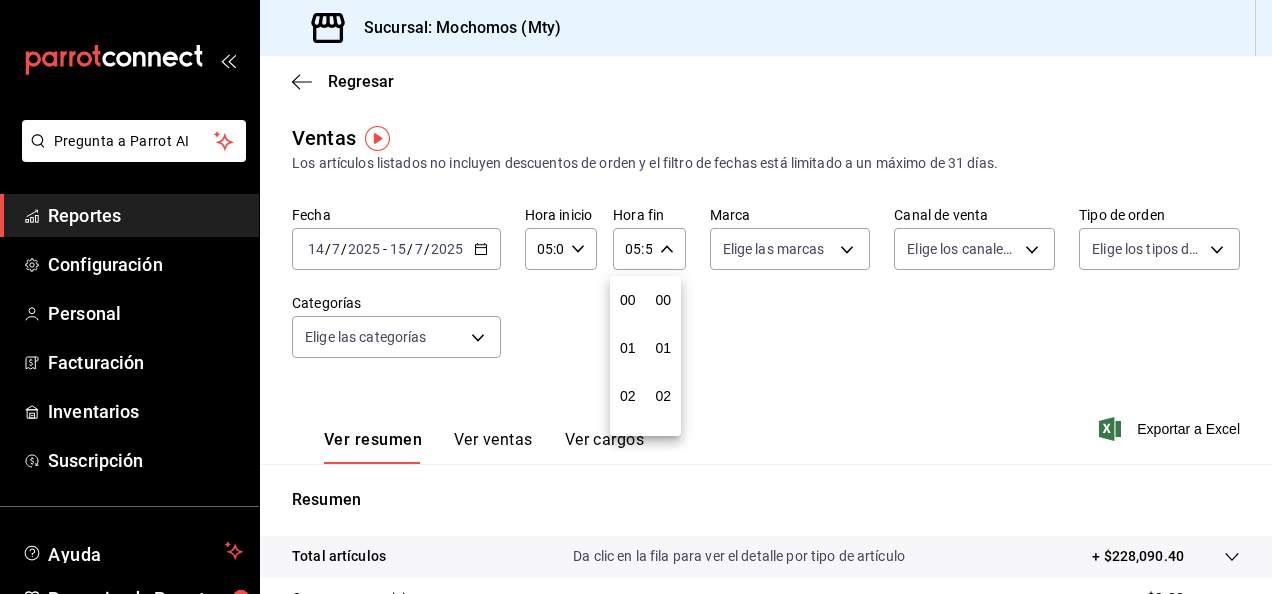scroll, scrollTop: 240, scrollLeft: 0, axis: vertical 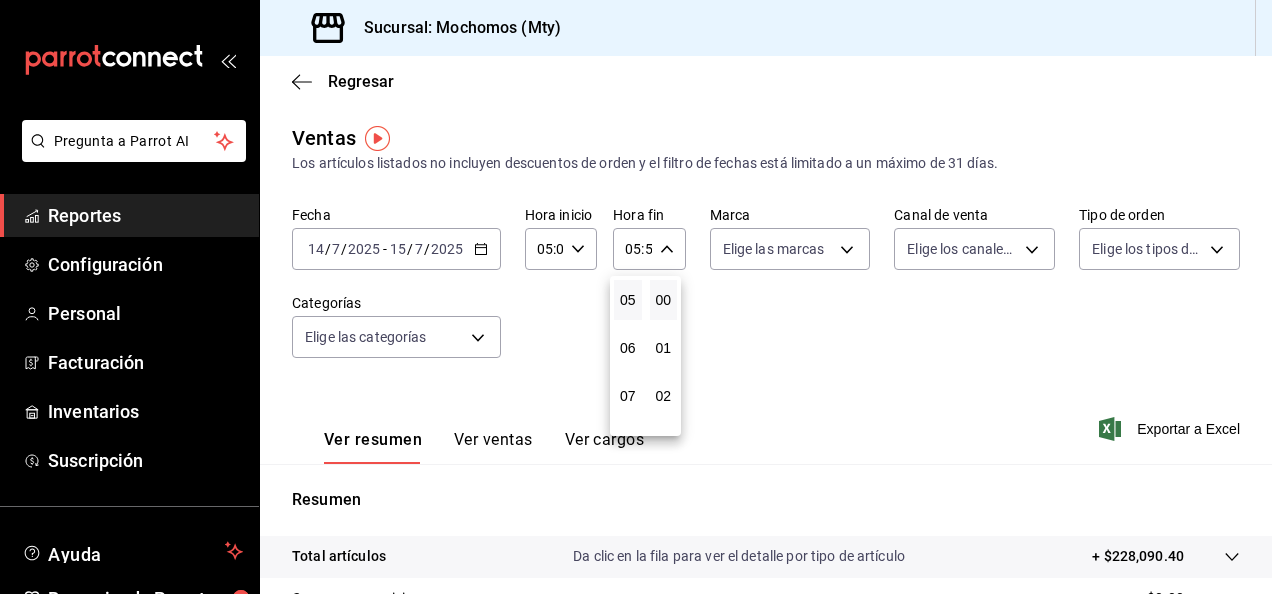 click on "00" at bounding box center (664, 300) 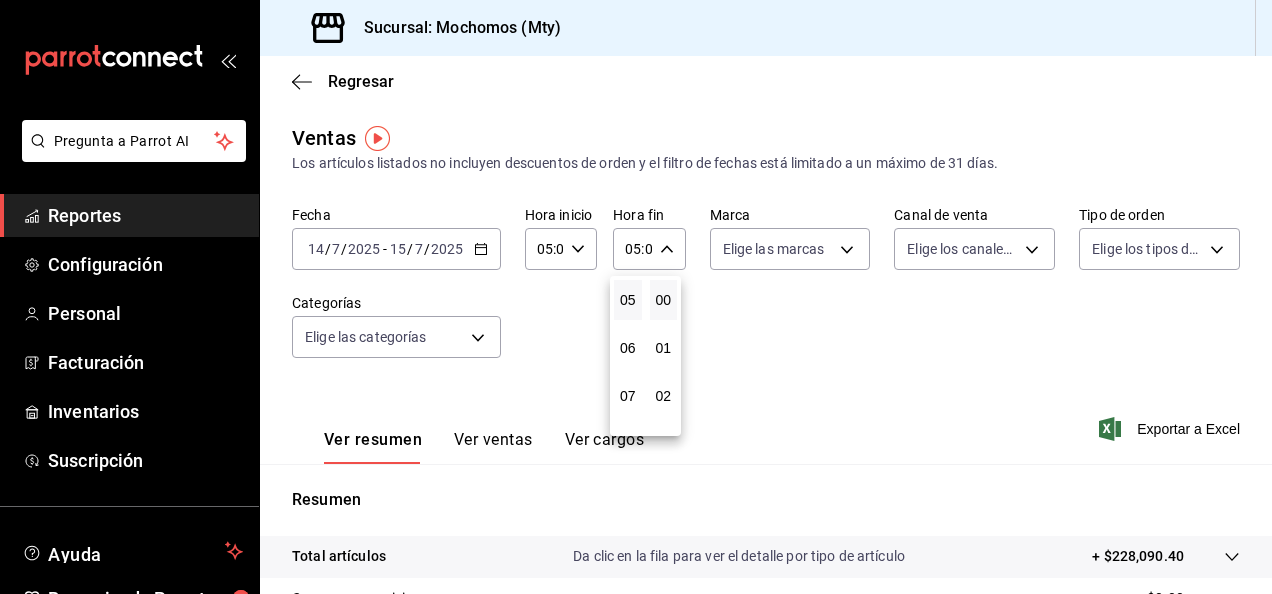 click at bounding box center (636, 297) 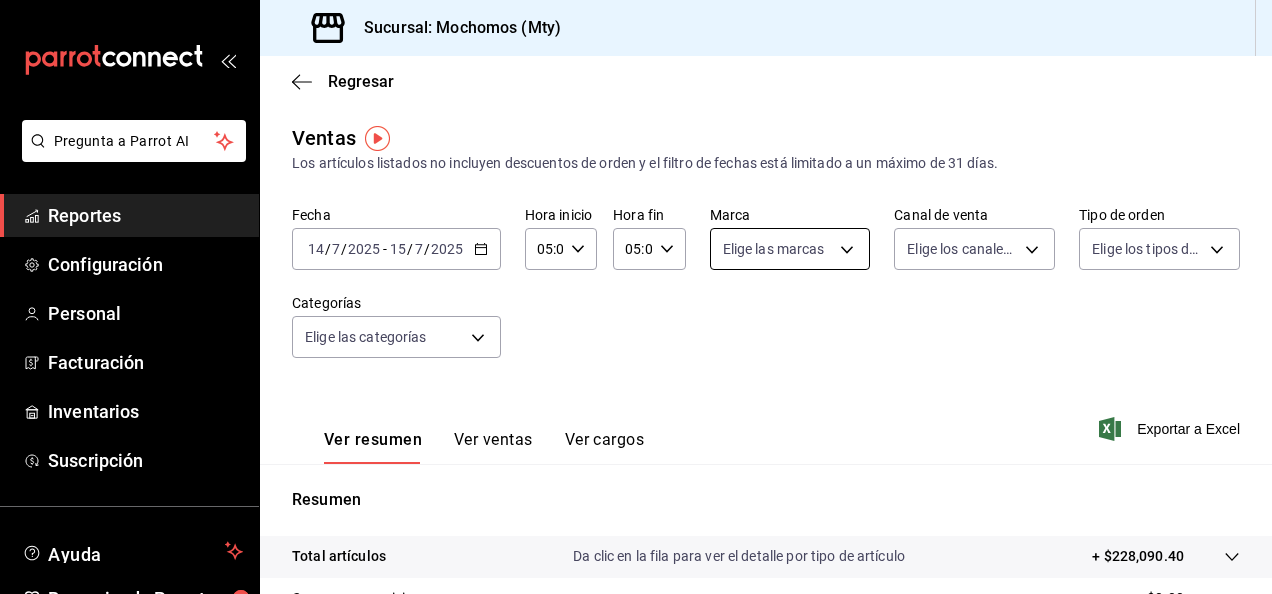 click on "Pregunta a Parrot AI Reportes   Configuración   Personal   Facturación   Inventarios   Suscripción   Ayuda Recomienda Parrot   Hector Martínez   Sugerir nueva función   Sucursal: Mochomos (Mty) Regresar Ventas Los artículos listados no incluyen descuentos de orden y el filtro de fechas está limitado a un máximo de 31 días. Fecha 2025-07-14 14 / 7 / 2025 - 2025-07-15 15 / 7 / 2025 Hora inicio 05:00 Hora inicio Hora fin 05:00 Hora fin Marca Elige las marcas Canal de venta Elige los canales de venta Tipo de orden Elige los tipos de orden Categorías Elige las categorías Ver resumen Ver ventas Ver cargos Exportar a Excel Resumen Total artículos Da clic en la fila para ver el detalle por tipo de artículo + $228,090.40 Cargos por servicio + $0.00 Venta bruta = $228,090.40 Descuentos totales - $6,941.00 Certificados de regalo - $1,688.00 Venta total = $219,461.40 Impuestos - $30,270.54 Venta neta = $189,190.86 Pregunta a Parrot AI Reportes   Configuración   Personal   Facturación   Inventarios" at bounding box center (636, 297) 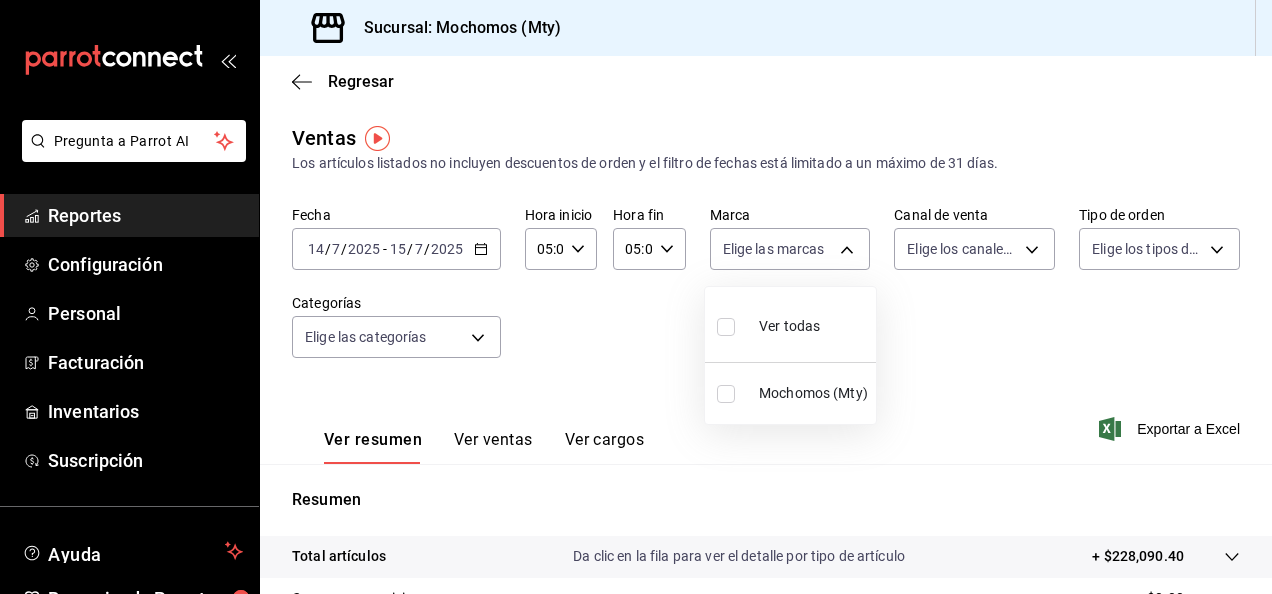 click at bounding box center (726, 327) 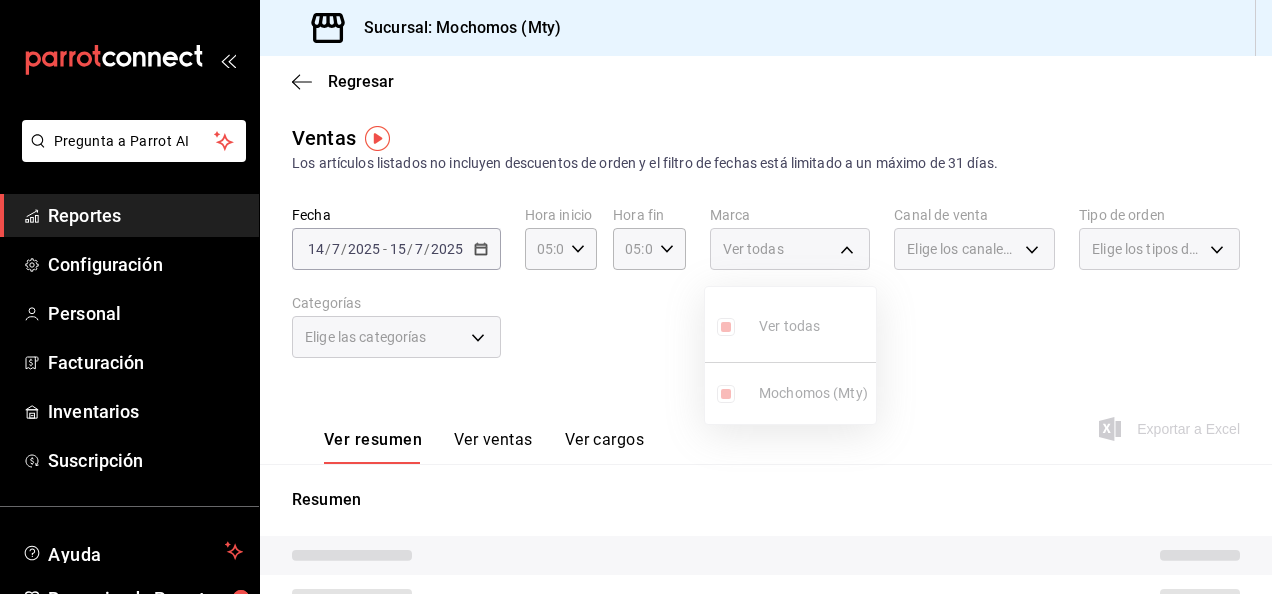 click at bounding box center (636, 297) 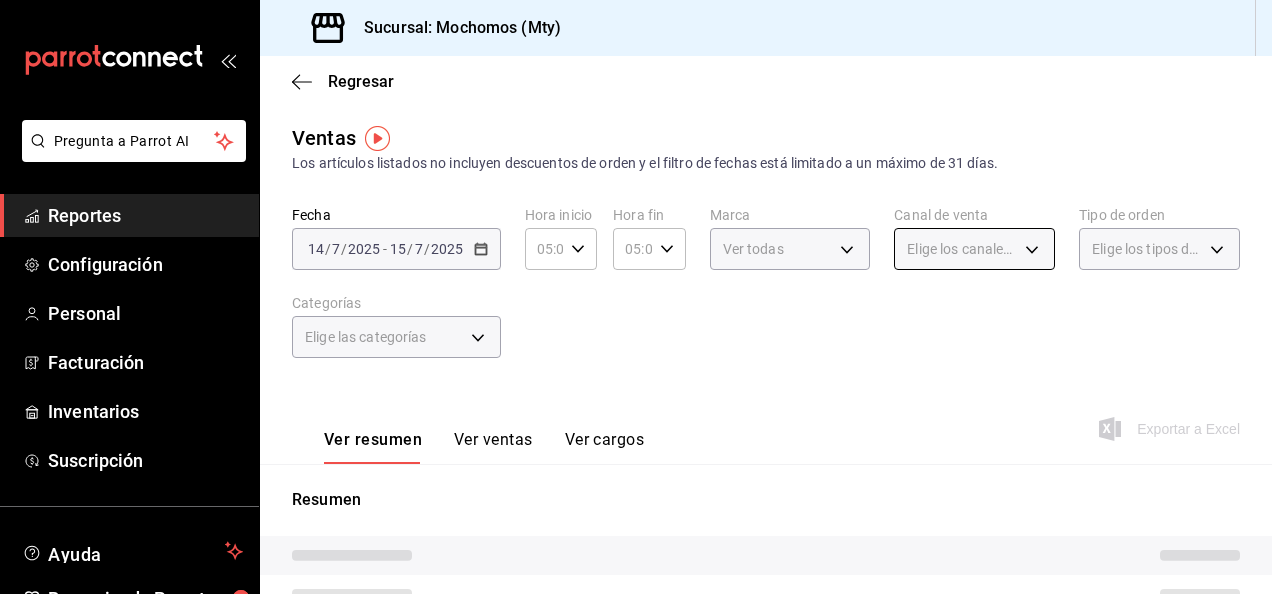 click on "Pregunta a Parrot AI Reportes   Configuración   Personal   Facturación   Inventarios   Suscripción   Ayuda Recomienda Parrot   Hector Martínez   Sugerir nueva función   Sucursal: Mochomos (Mty) Regresar Ventas Los artículos listados no incluyen descuentos de orden y el filtro de fechas está limitado a un máximo de 31 días. Fecha 2025-07-14 14 / 7 / 2025 - 2025-07-15 15 / 7 / 2025 Hora inicio 05:00 Hora inicio Hora fin 05:00 Hora fin Marca Ver todas b352ad34-a903-4246-b8b1-197398375429 Canal de venta Elige los canales de venta Tipo de orden Elige los tipos de orden Categorías Elige las categorías Ver resumen Ver ventas Ver cargos Exportar a Excel Resumen Pregunta a Parrot AI Reportes   Configuración   Personal   Facturación   Inventarios   Suscripción   Ayuda Recomienda Parrot   Hector Martínez   Sugerir nueva función   GANA 1 MES GRATIS EN TU SUSCRIPCIÓN AQUÍ Ver video tutorial Ir a video Visitar centro de ayuda (81) 2046 6363 soporte@parrotsoftware.io Visitar centro de ayuda (81) 2046 6363" at bounding box center (636, 297) 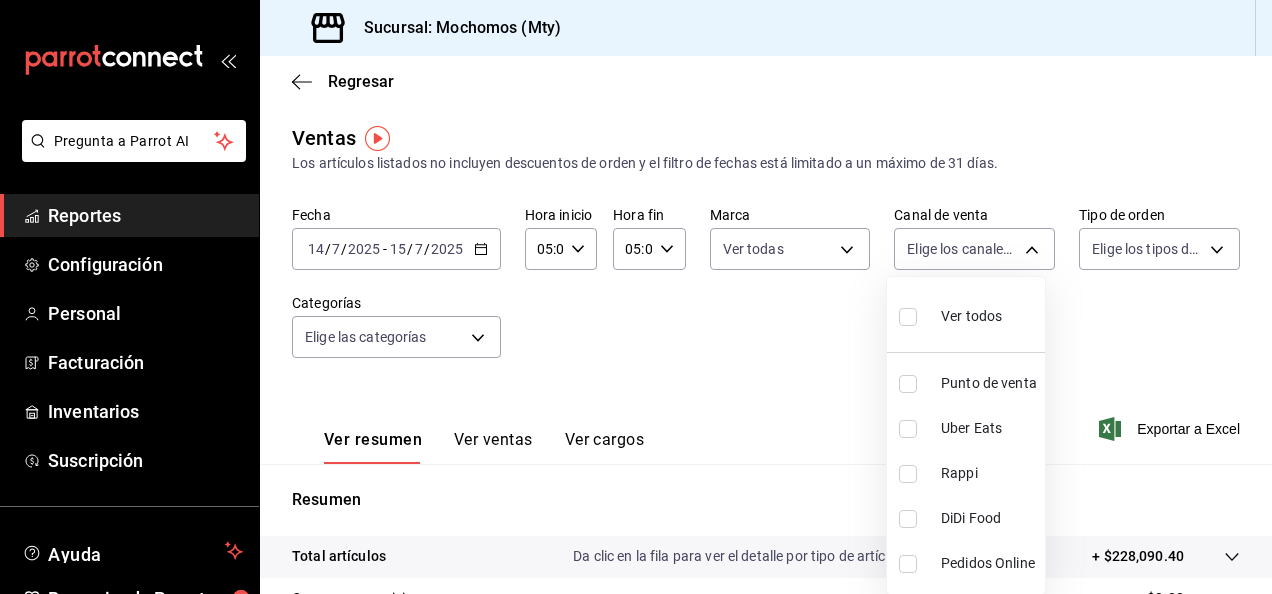 drag, startPoint x: 910, startPoint y: 326, endPoint x: 1030, endPoint y: 320, distance: 120.14991 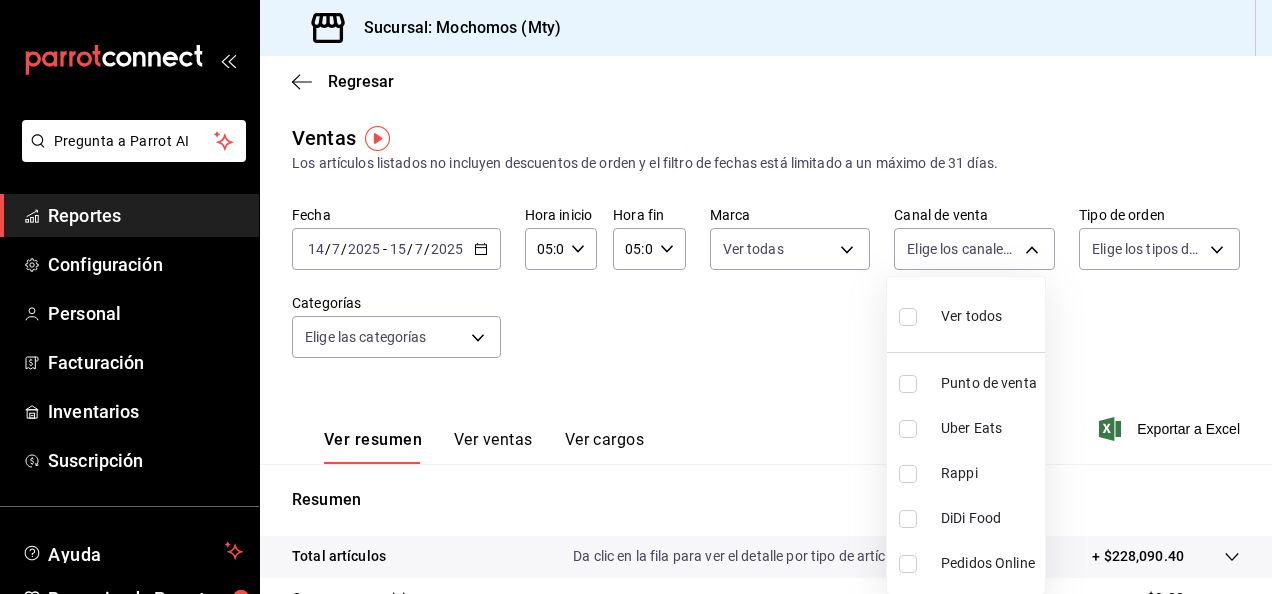 click at bounding box center (908, 317) 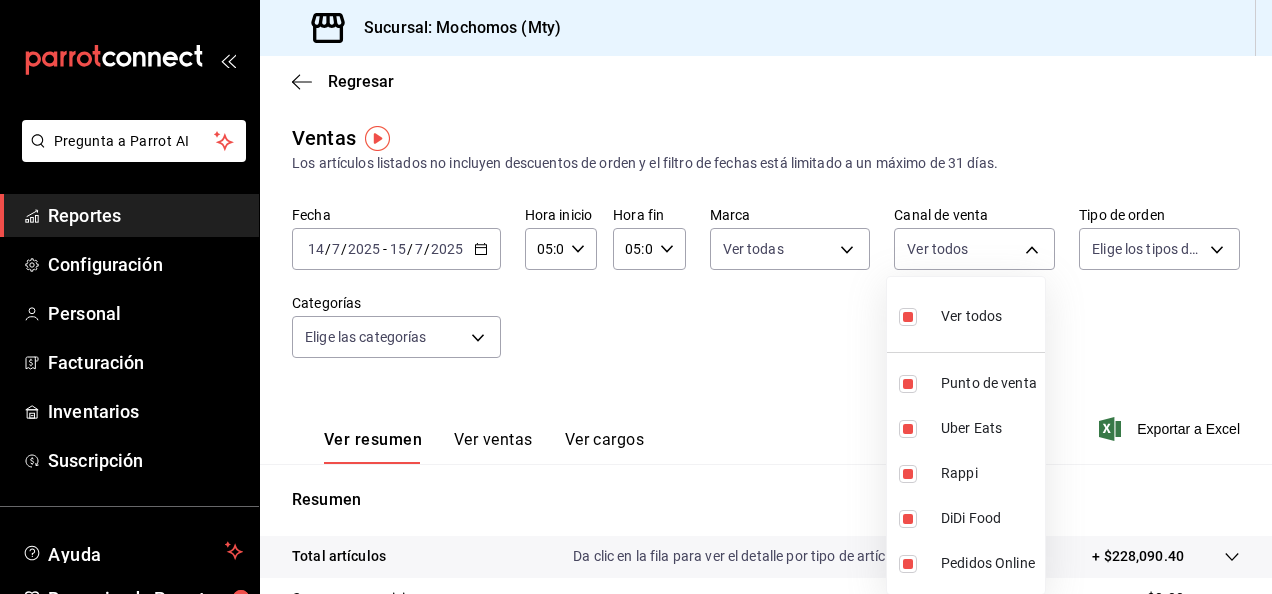 click at bounding box center (636, 297) 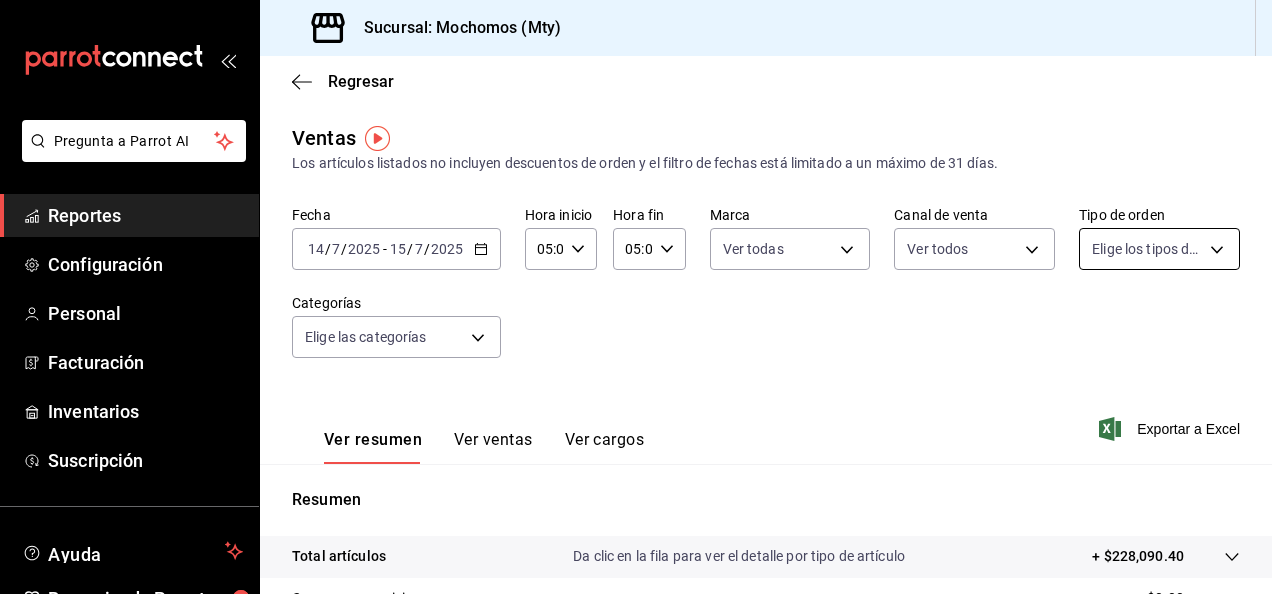 click on "Pregunta a Parrot AI Reportes   Configuración   Personal   Facturación   Inventarios   Suscripción   Ayuda Recomienda Parrot   Hector Martínez   Sugerir nueva función   Sucursal: Mochomos (Mty) Regresar Ventas Los artículos listados no incluyen descuentos de orden y el filtro de fechas está limitado a un máximo de 31 días. Fecha 2025-07-14 14 / 7 / 2025 - 2025-07-15 15 / 7 / 2025 Hora inicio 05:00 Hora inicio Hora fin 05:00 Hora fin Marca Ver todas b352ad34-a903-4246-b8b1-197398375429 Canal de venta Ver todos PARROT,UBER_EATS,RAPPI,DIDI_FOOD,ONLINE Tipo de orden Elige los tipos de orden Categorías Elige las categorías Ver resumen Ver ventas Ver cargos Exportar a Excel Resumen Total artículos Da clic en la fila para ver el detalle por tipo de artículo + $228,090.40 Cargos por servicio + $0.00 Venta bruta = $228,090.40 Descuentos totales - $6,941.00 Certificados de regalo - $1,688.00 Venta total = $219,461.40 Impuestos - $30,270.54 Venta neta = $189,190.86 Pregunta a Parrot AI Reportes     Personal" at bounding box center (636, 297) 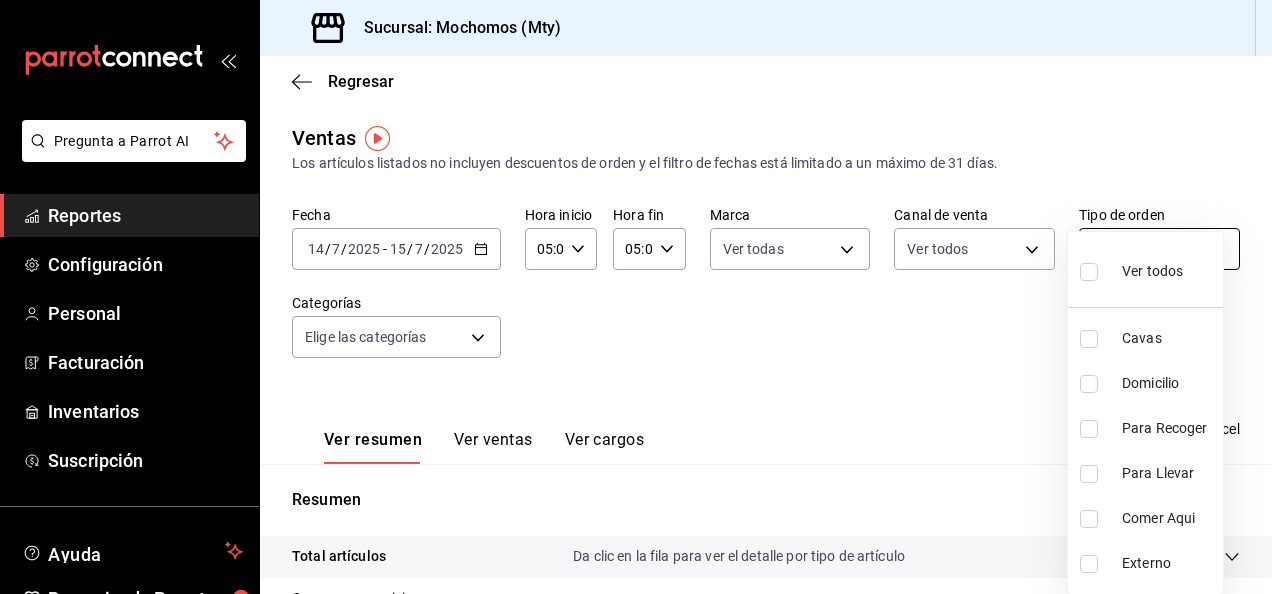click on "Ver todos" at bounding box center [1152, 271] 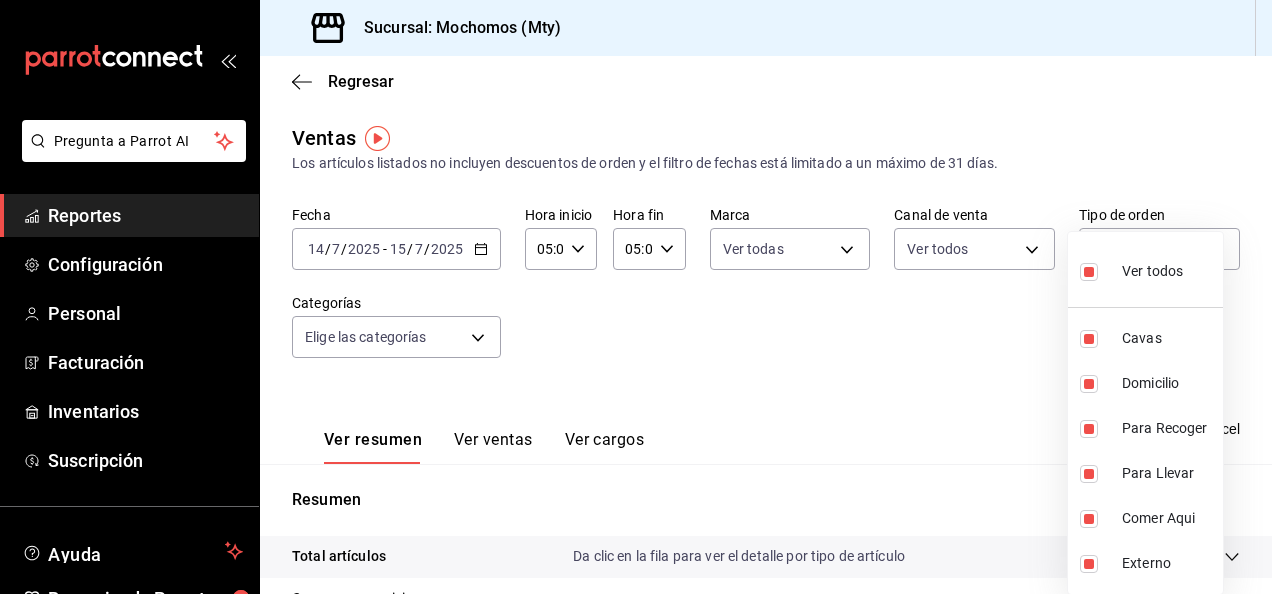 click at bounding box center [636, 297] 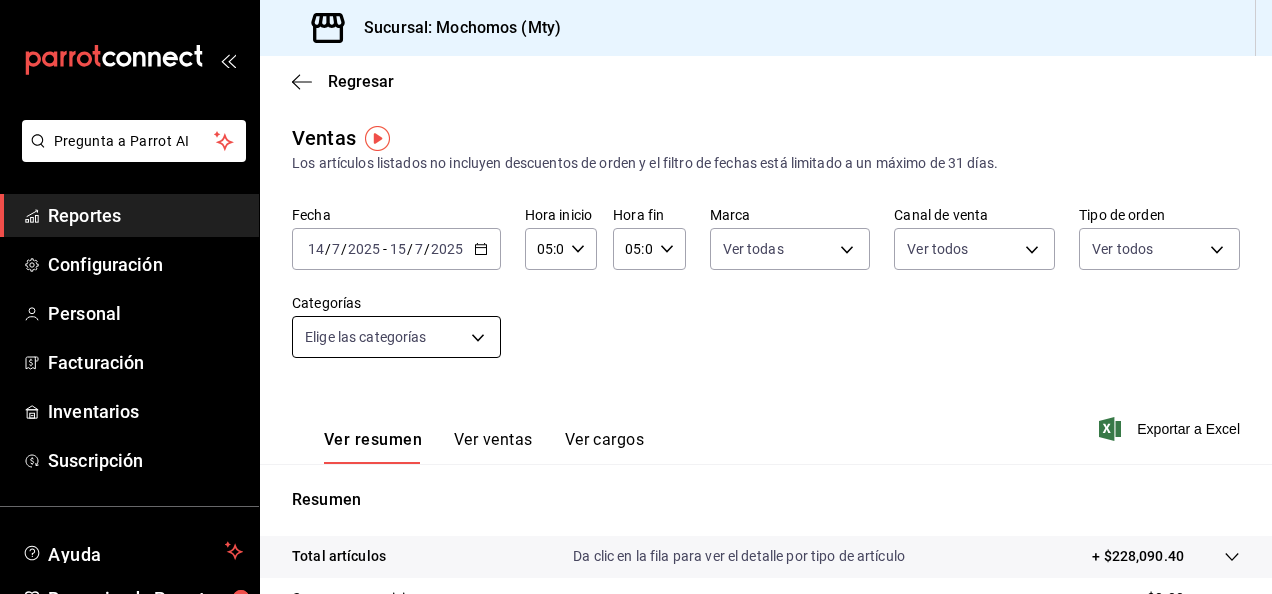 click on "Pregunta a Parrot AI Reportes   Configuración   Personal   Facturación   Inventarios   Suscripción   Ayuda Recomienda Parrot   Hector Martínez   Sugerir nueva función   Sucursal: Mochomos (Mty) Regresar Ventas Los artículos listados no incluyen descuentos de orden y el filtro de fechas está limitado a un máximo de 31 días. Fecha 2025-07-14 14 / 7 / 2025 - 2025-07-15 15 / 7 / 2025 Hora inicio 05:00 Hora inicio Hora fin 05:00 Hora fin Marca Ver todas b352ad34-a903-4246-b8b1-197398375429 Canal de venta Ver todos PARROT,UBER_EATS,RAPPI,DIDI_FOOD,ONLINE Tipo de orden Ver todos 7f152bcd-c808-43b1-8377-7ee3764f5c48,abc1671a-a22f-403c-8860-9d090036c428,f5090fe4-ca7c-4ef0-9d56-a25dc921ee95,f8dc6874-de10-431d-b439-d9f9a1193fb6,52914ea5-275f-4b6f-b0bc-6e26bb5f1c84,EXTERNAL Categorías Elige las categorías Ver resumen Ver ventas Ver cargos Exportar a Excel Resumen Total artículos Da clic en la fila para ver el detalle por tipo de artículo + $228,090.40 Cargos por servicio + $0.00 Venta bruta = $228,090.40" at bounding box center (636, 297) 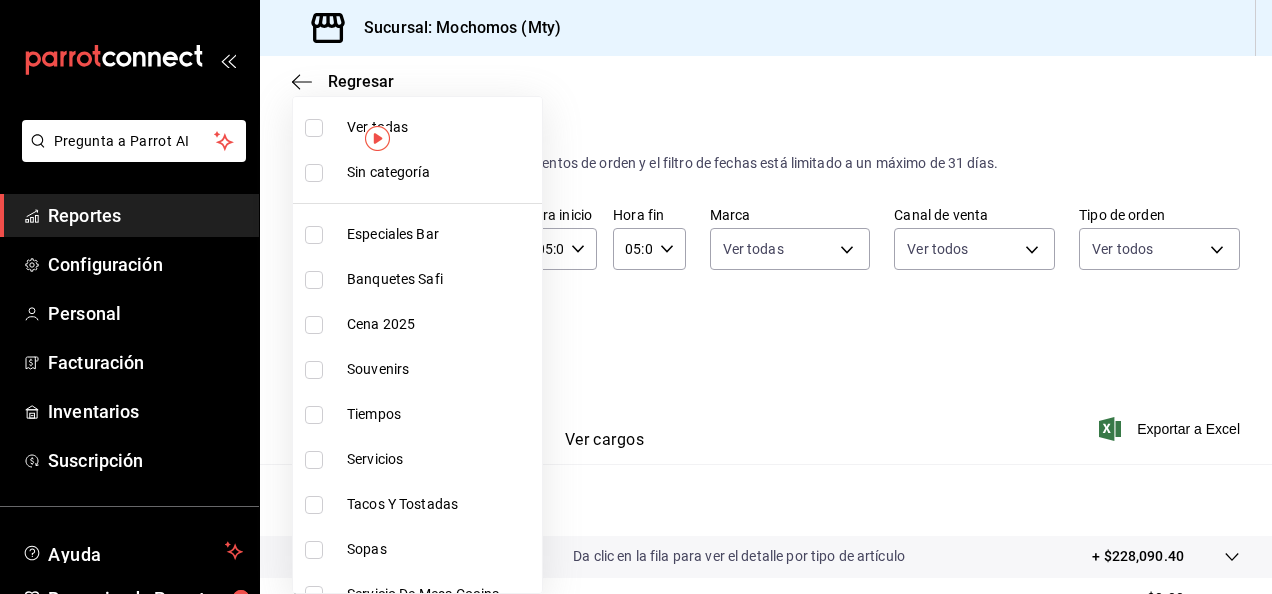 click at bounding box center [314, 128] 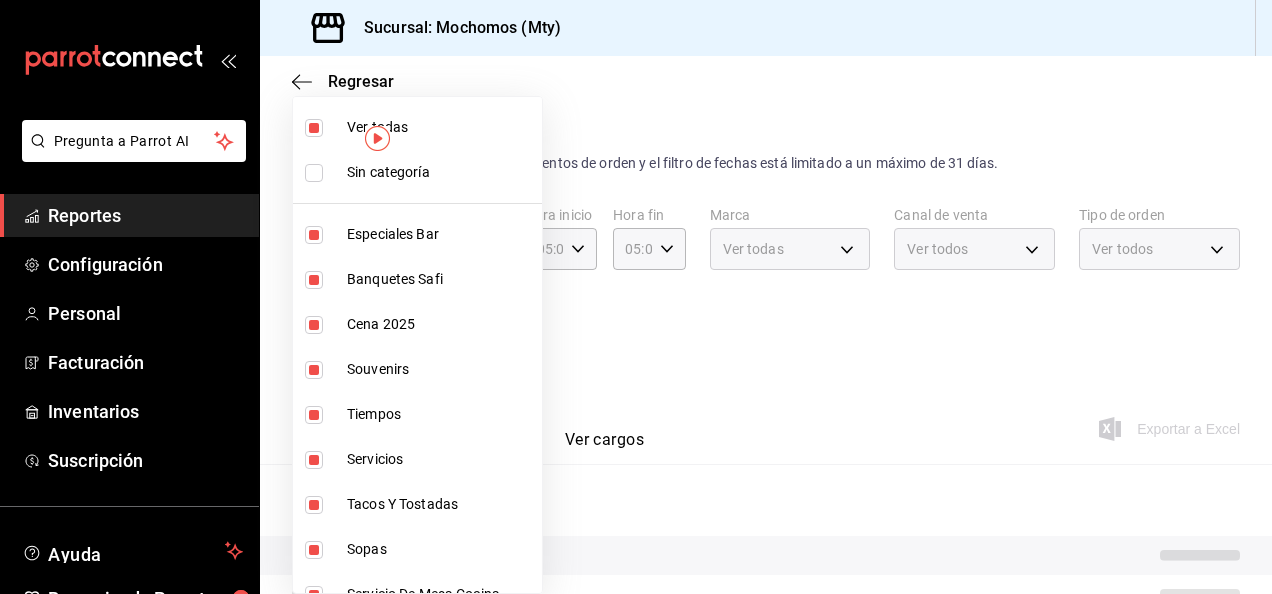 click at bounding box center (314, 173) 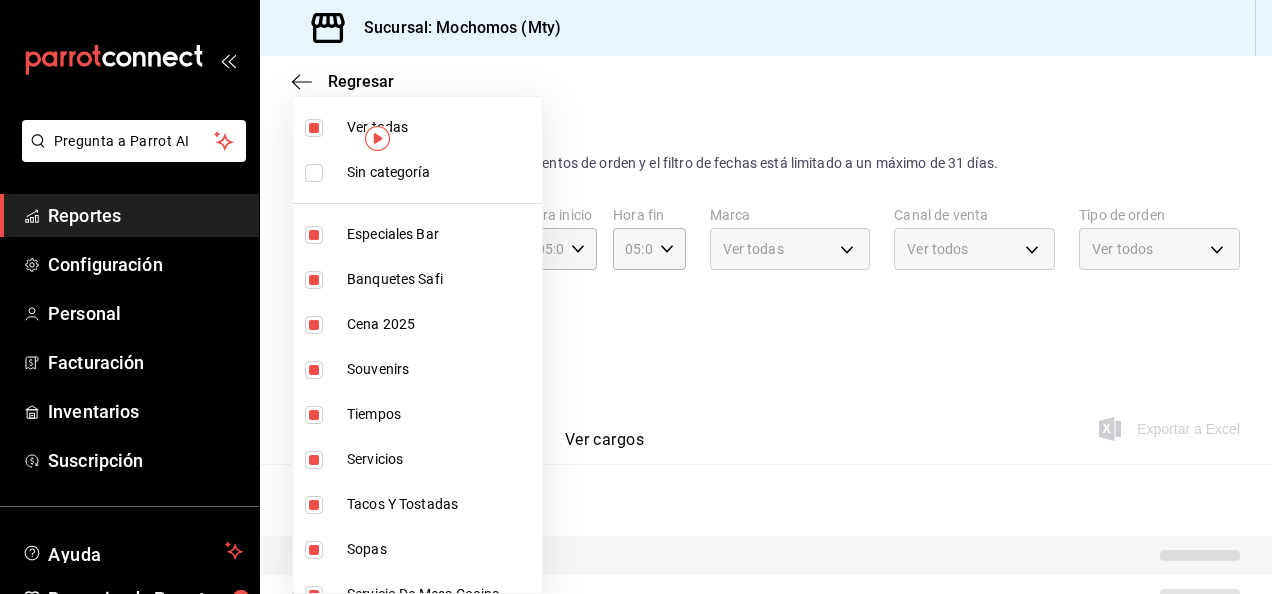 checkbox on "true" 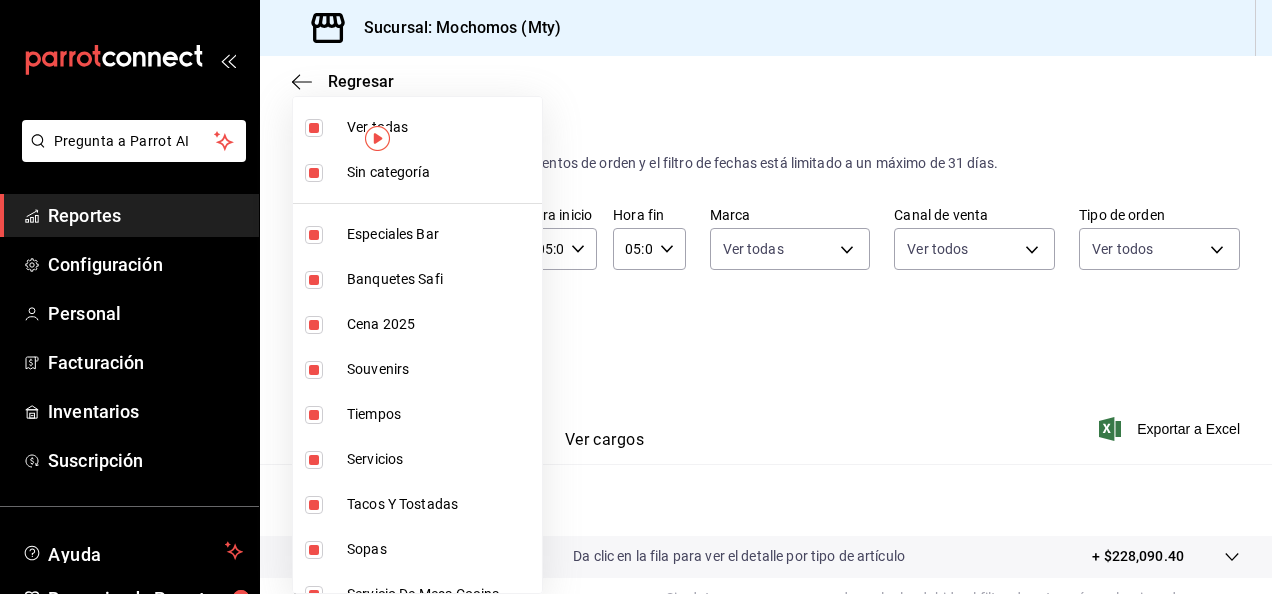 click at bounding box center [636, 297] 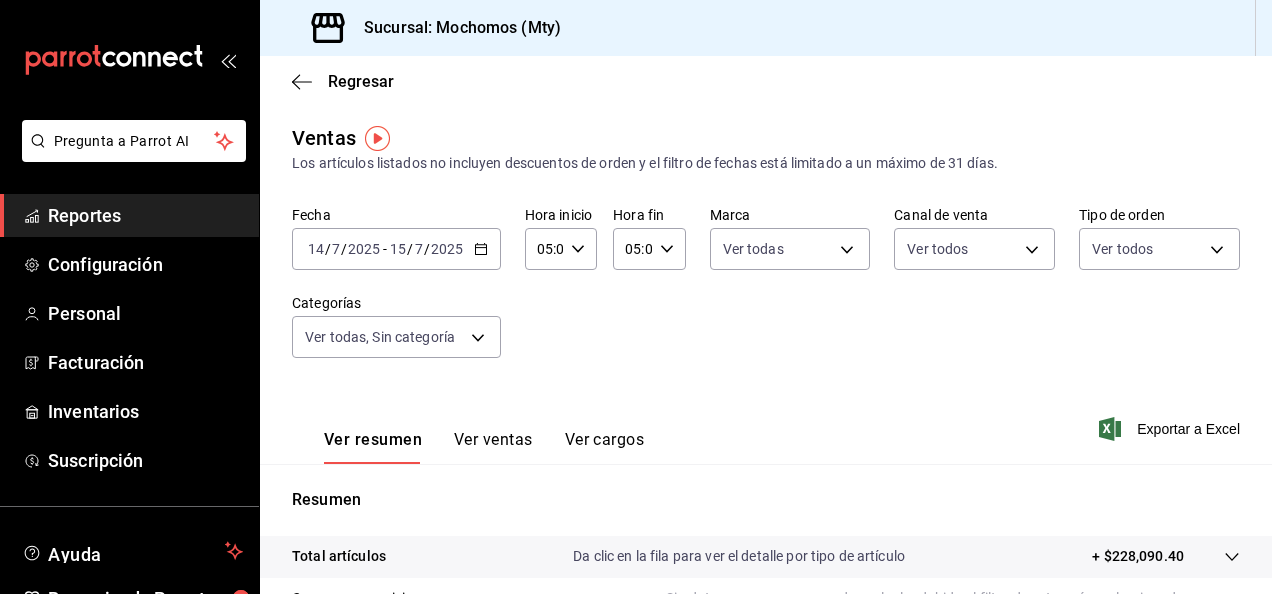 click on "05:00 Hora inicio" at bounding box center (561, 249) 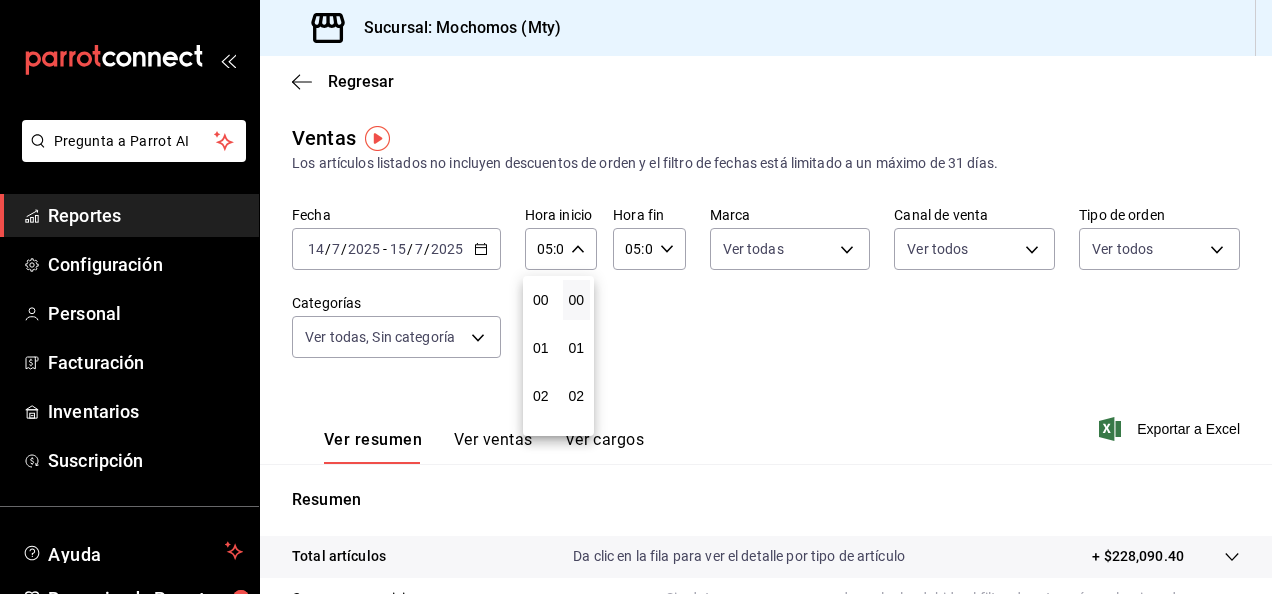 scroll, scrollTop: 240, scrollLeft: 0, axis: vertical 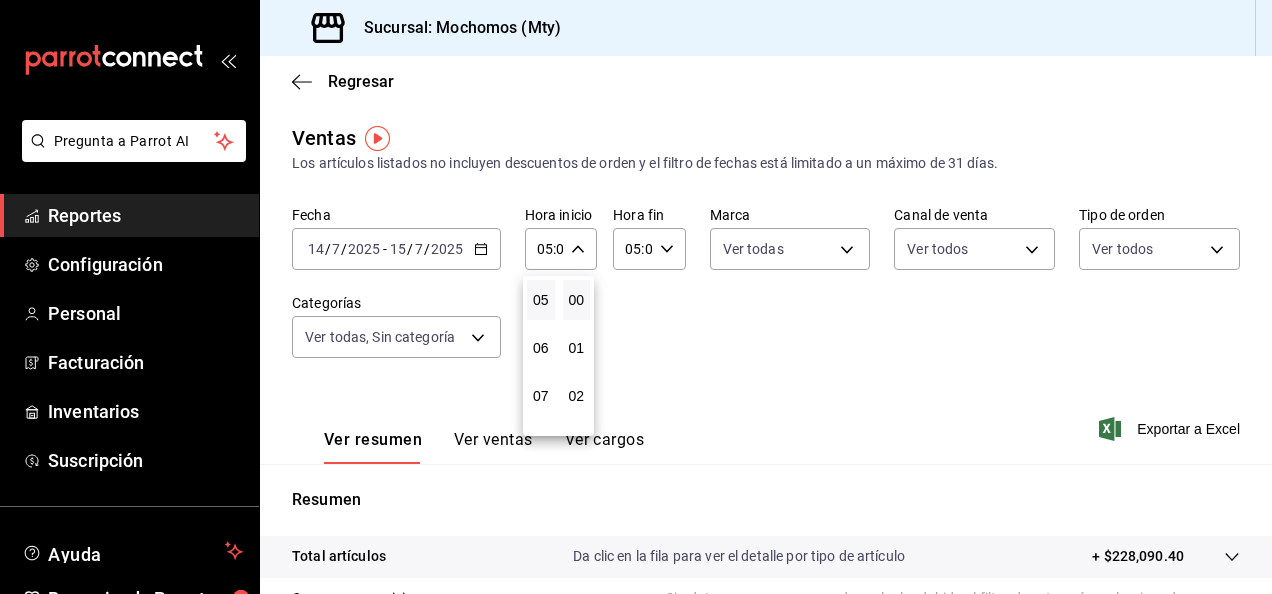 click at bounding box center (636, 297) 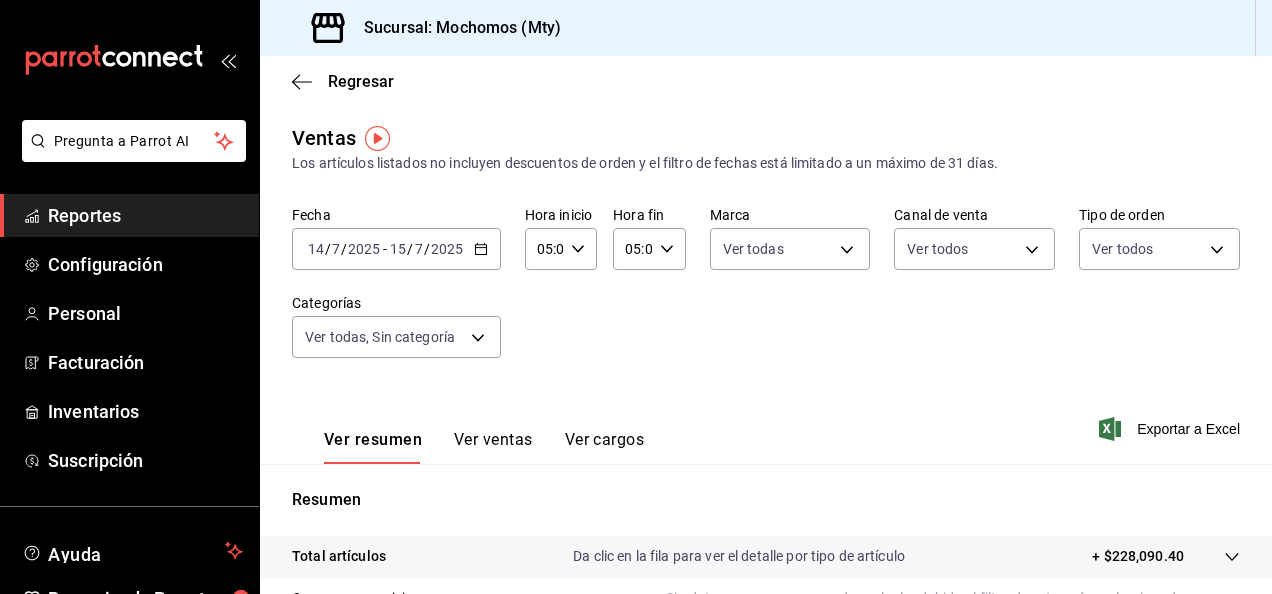 click 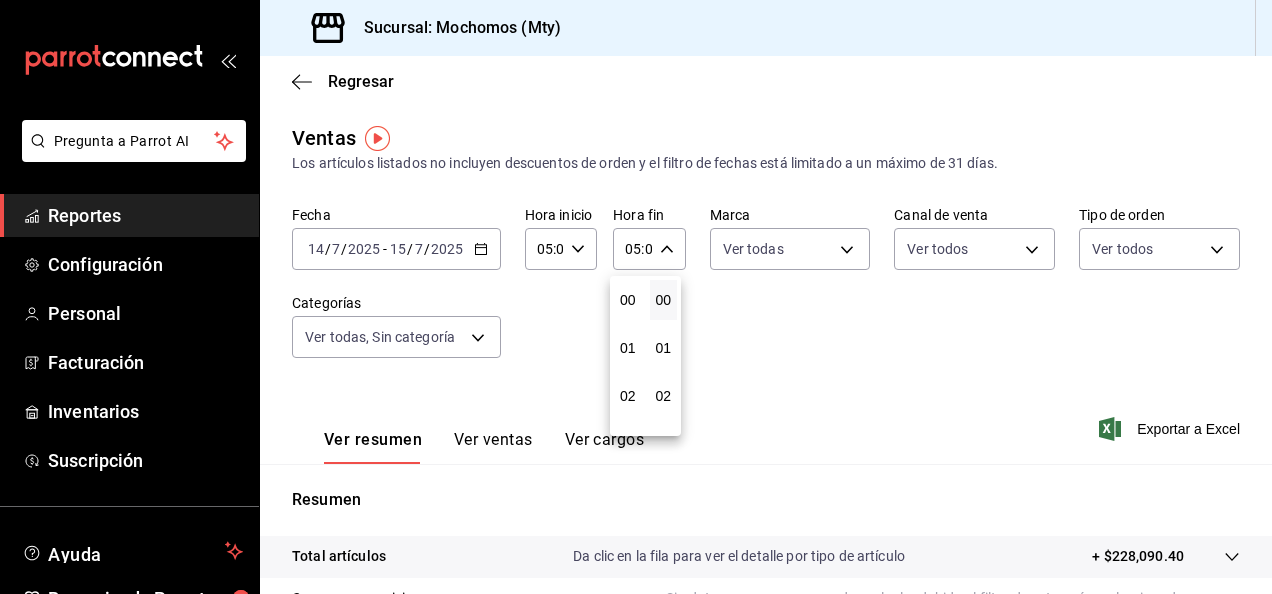 scroll, scrollTop: 240, scrollLeft: 0, axis: vertical 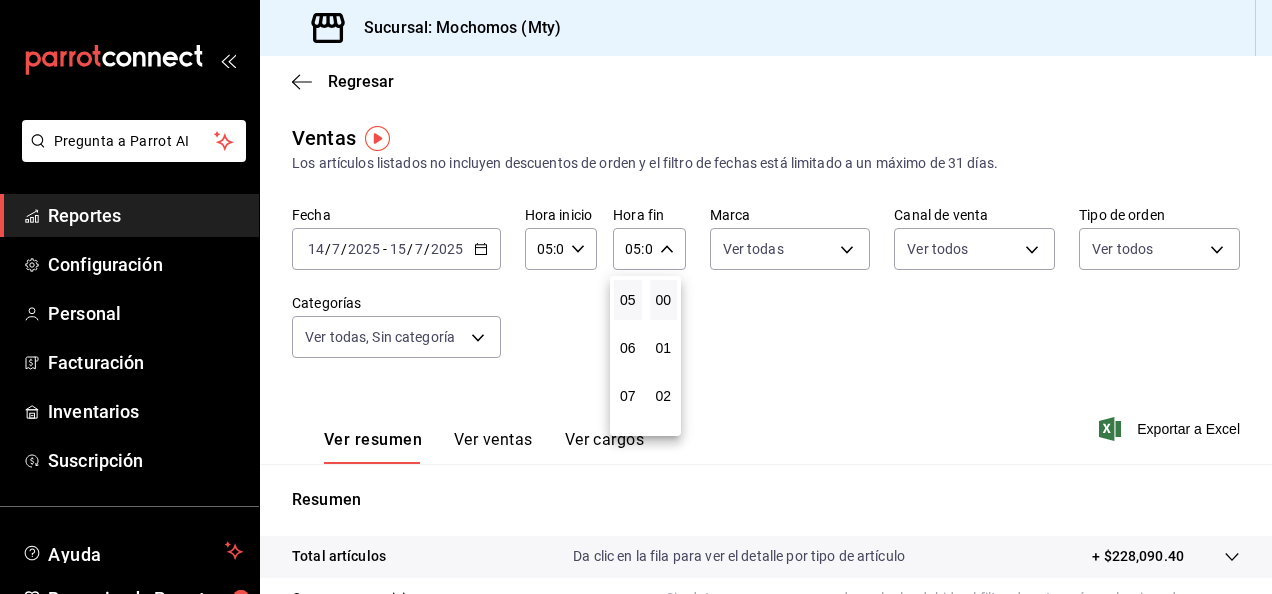 click at bounding box center (636, 297) 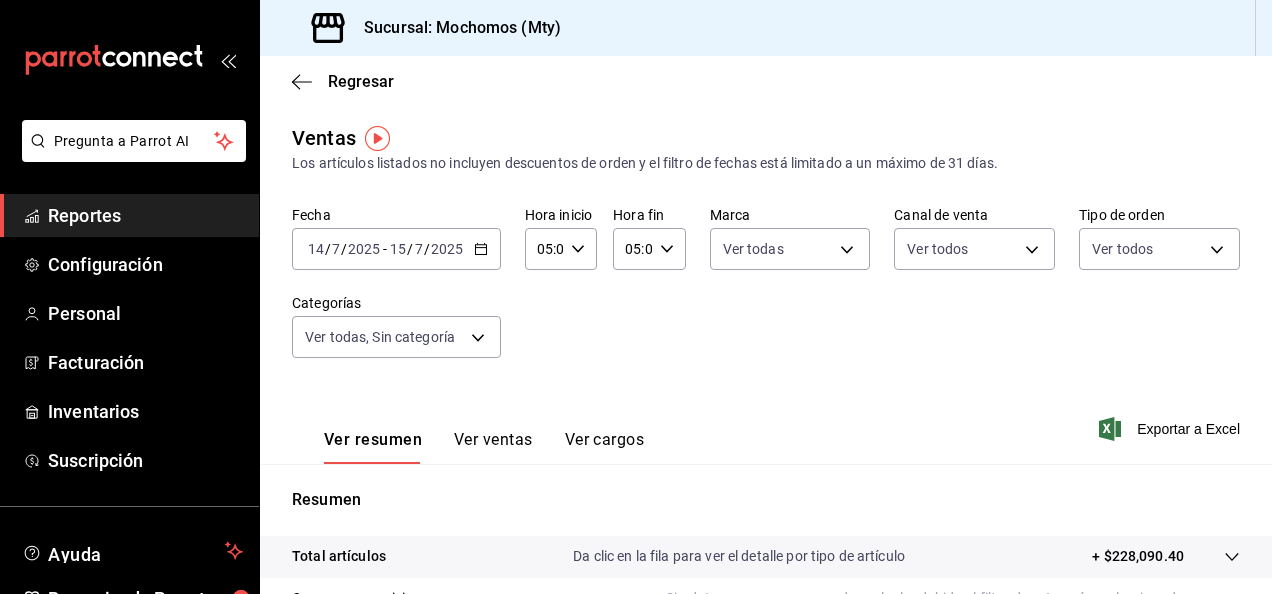 click 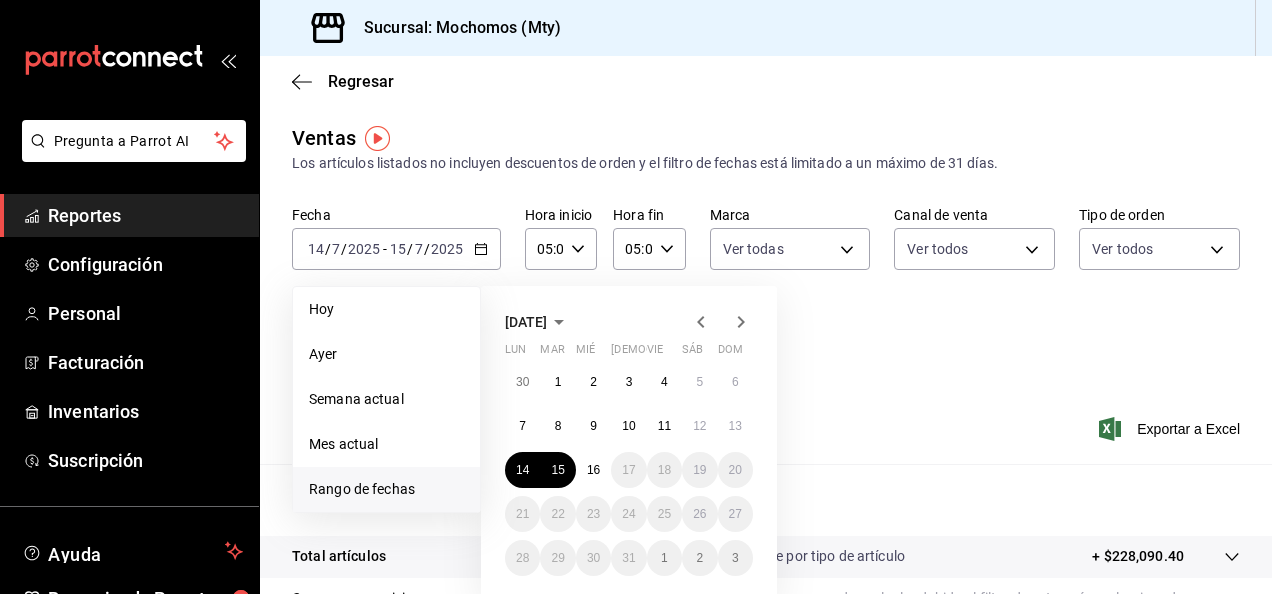 click on "Fecha 2025-07-14 14 / 7 / 2025 - 2025-07-15 15 / 7 / 2025 Hoy Ayer Semana actual Mes actual Rango de fechas julio de 2025 lun mar mié jue vie sáb dom 30 1 2 3 4 5 6 7 8 9 10 11 12 13 14 15 16 17 18 19 20 21 22 23 24 25 26 27 28 29 30 31 1 2 3 Hora inicio 05:00 Hora inicio Hora fin 05:00 Hora fin Marca Ver todas b352ad34-a903-4246-b8b1-197398375429 Canal de venta Ver todos PARROT,UBER_EATS,RAPPI,DIDI_FOOD,ONLINE Tipo de orden Ver todos 7f152bcd-c808-43b1-8377-7ee3764f5c48,abc1671a-a22f-403c-8860-9d090036c428,f5090fe4-ca7c-4ef0-9d56-a25dc921ee95,f8dc6874-de10-431d-b439-d9f9a1193fb6,52914ea5-275f-4b6f-b0bc-6e26bb5f1c84,EXTERNAL Categorías Ver todas, Sin categoría" at bounding box center (766, 294) 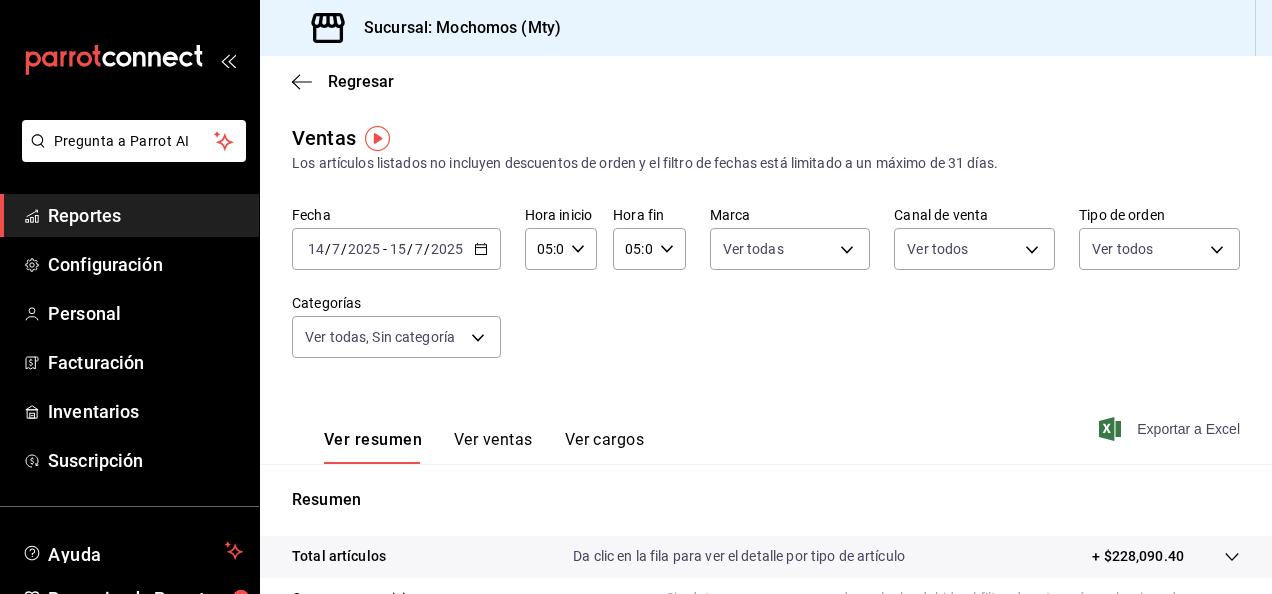 click on "Exportar a Excel" at bounding box center [1171, 429] 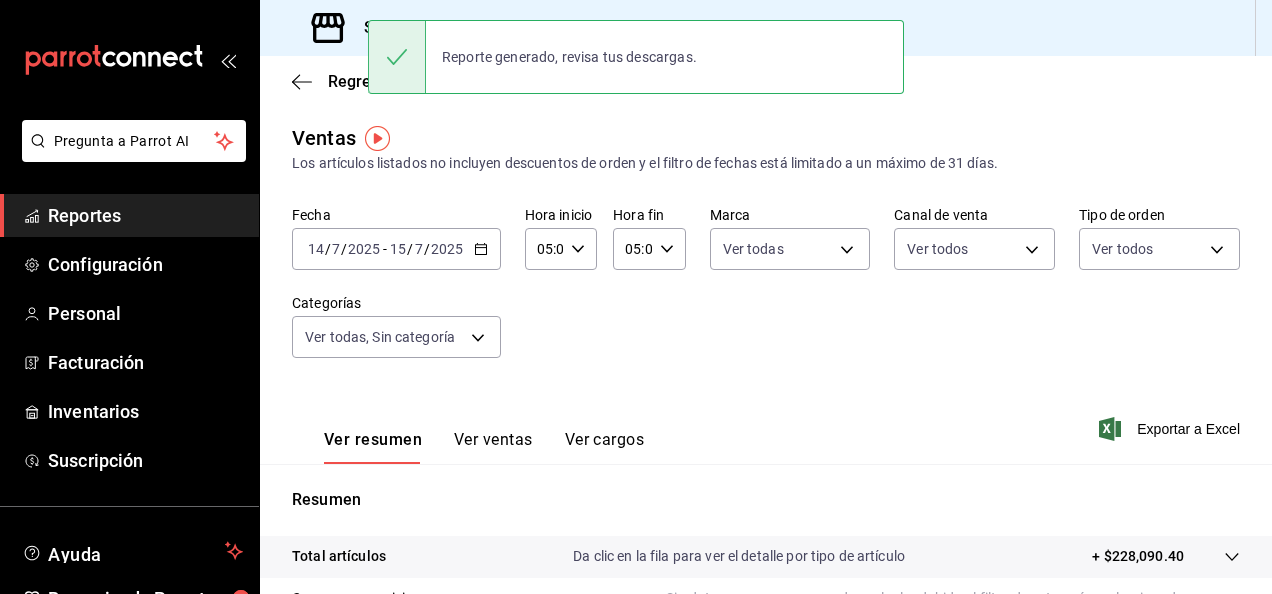 click 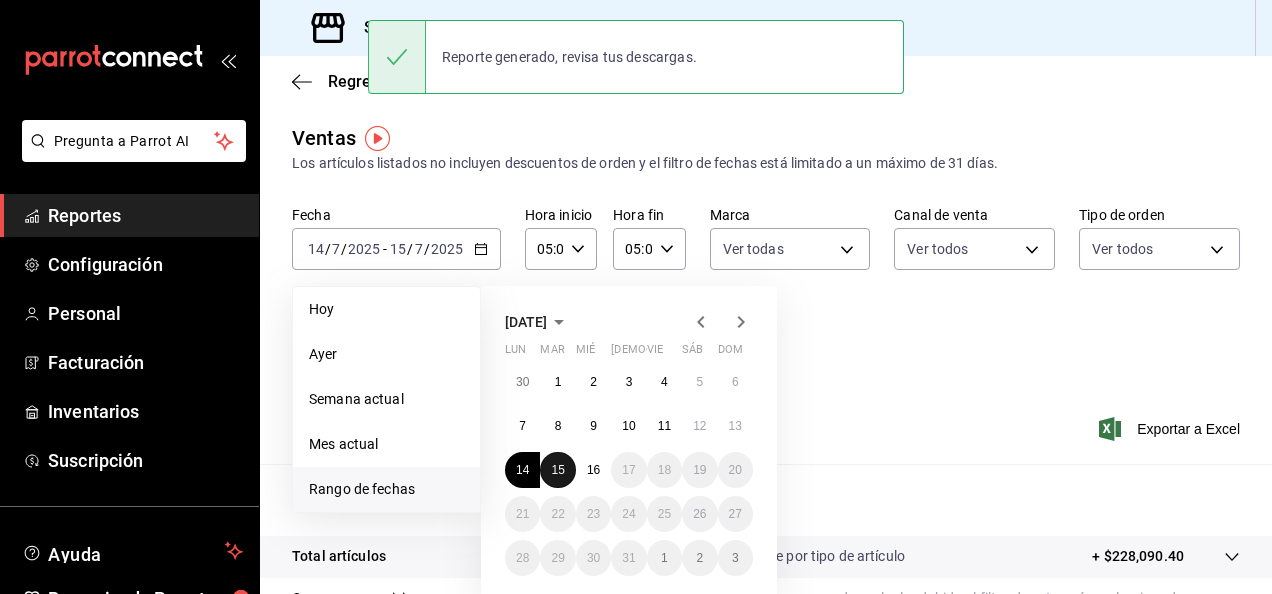 click on "15" at bounding box center (557, 470) 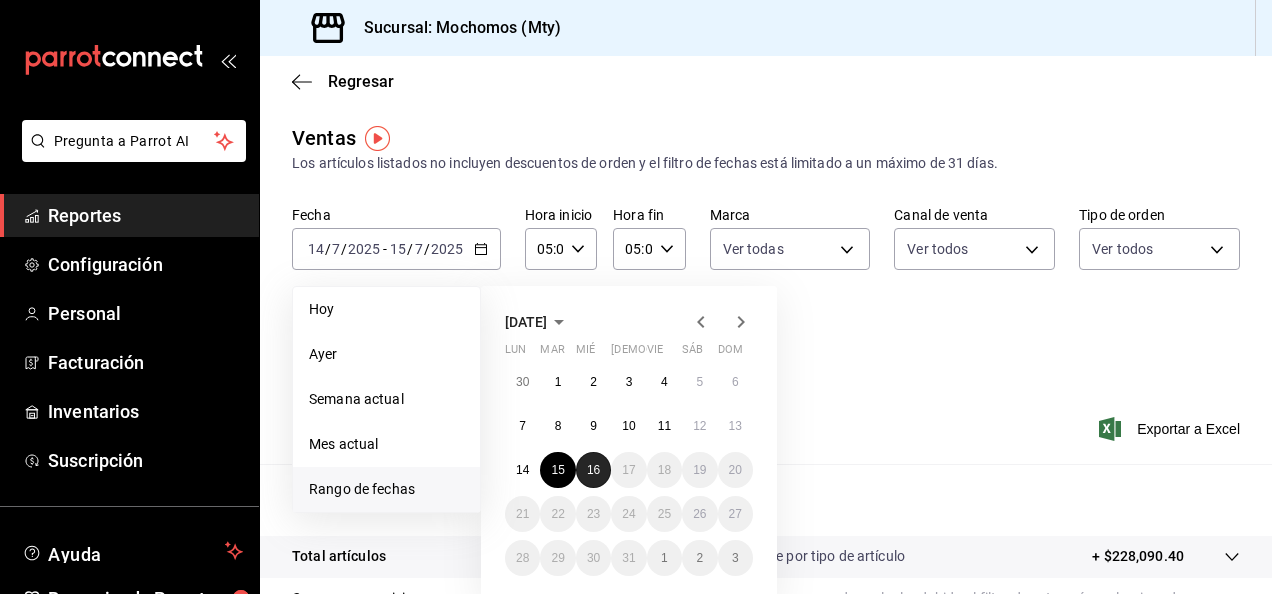 click on "16" at bounding box center [593, 470] 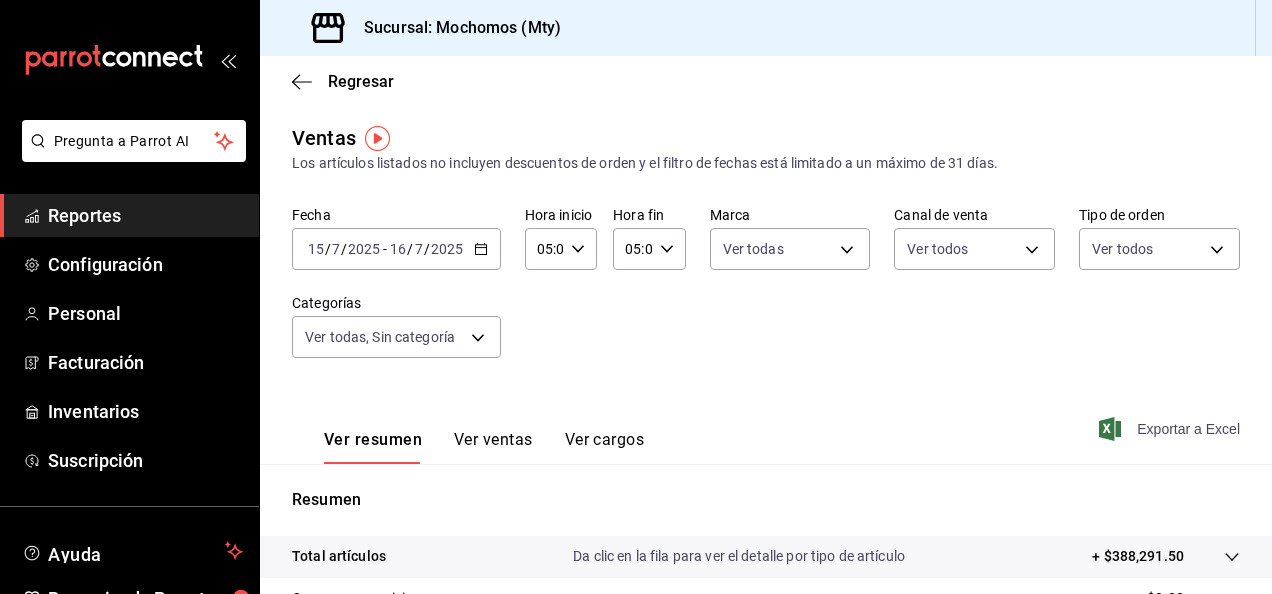 click on "Exportar a Excel" at bounding box center (1171, 429) 